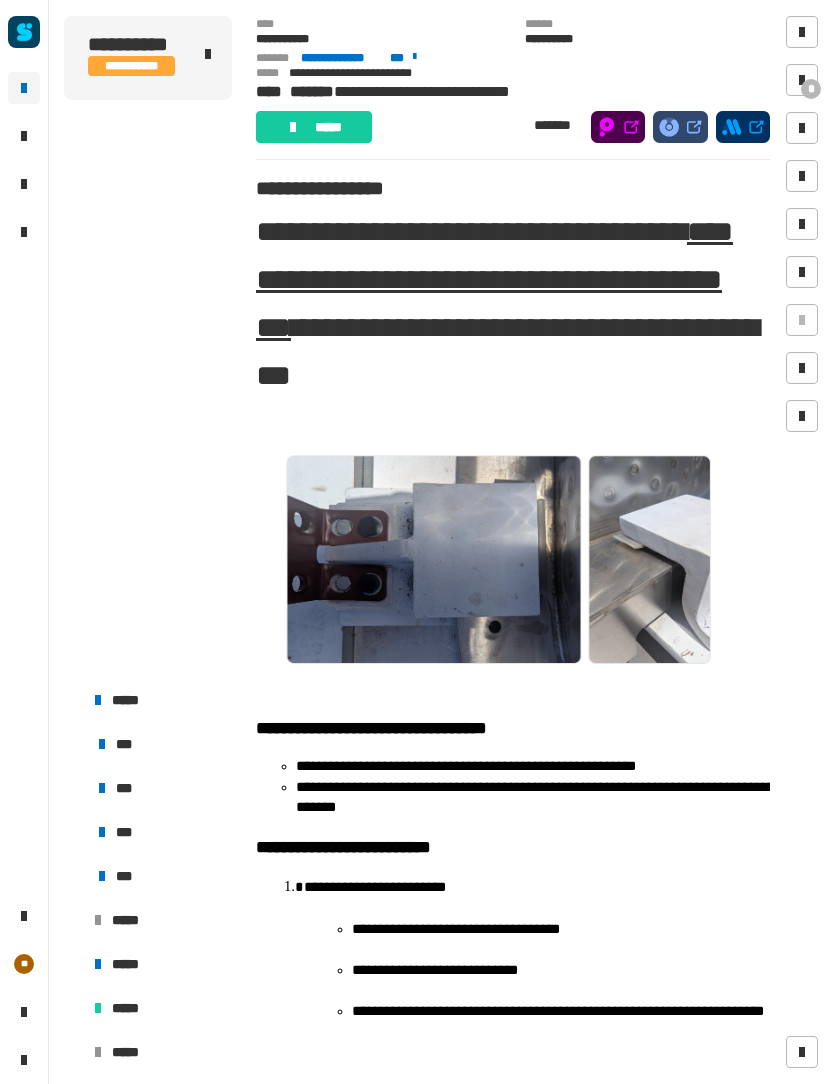 scroll, scrollTop: 0, scrollLeft: 0, axis: both 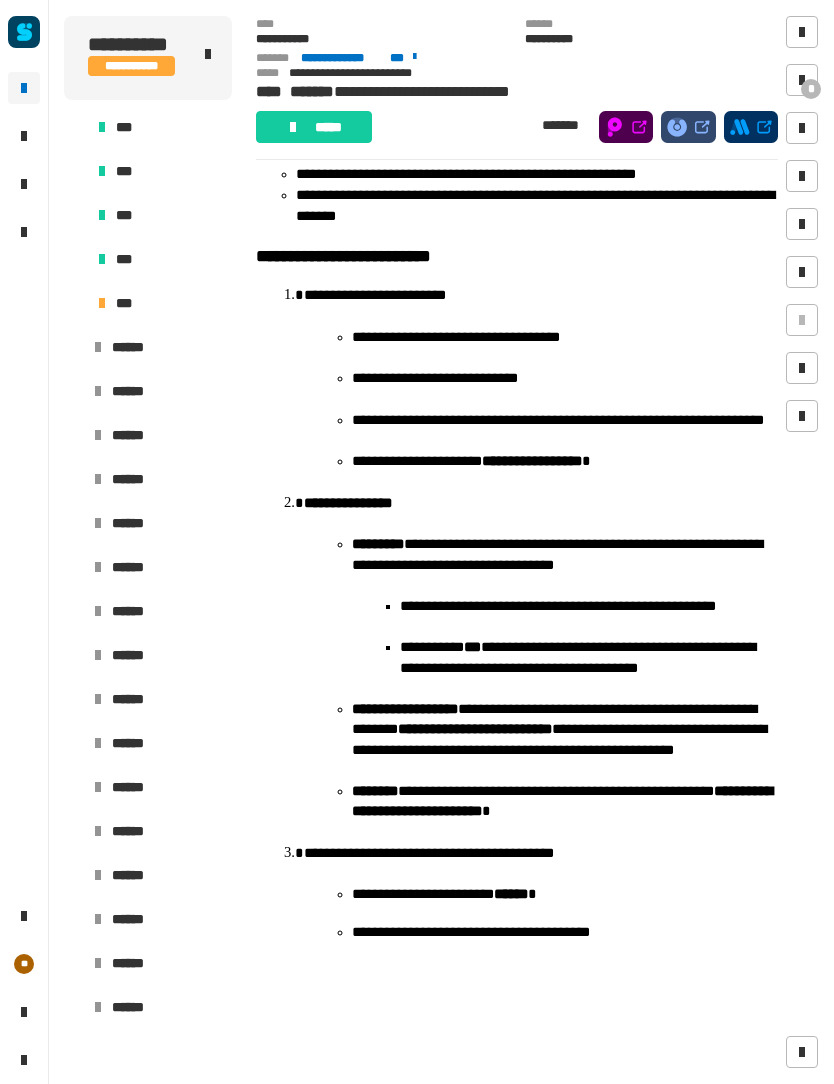 click on "******" at bounding box center (158, 391) 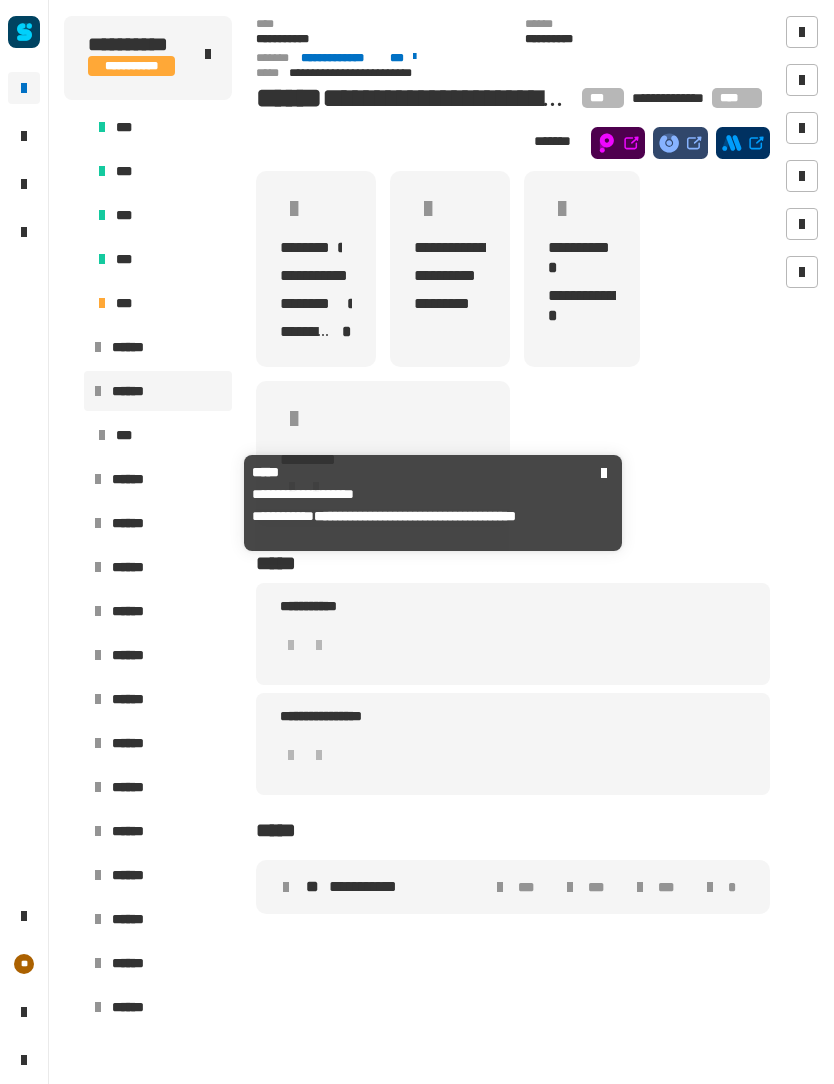 click on "******" at bounding box center [168, 479] 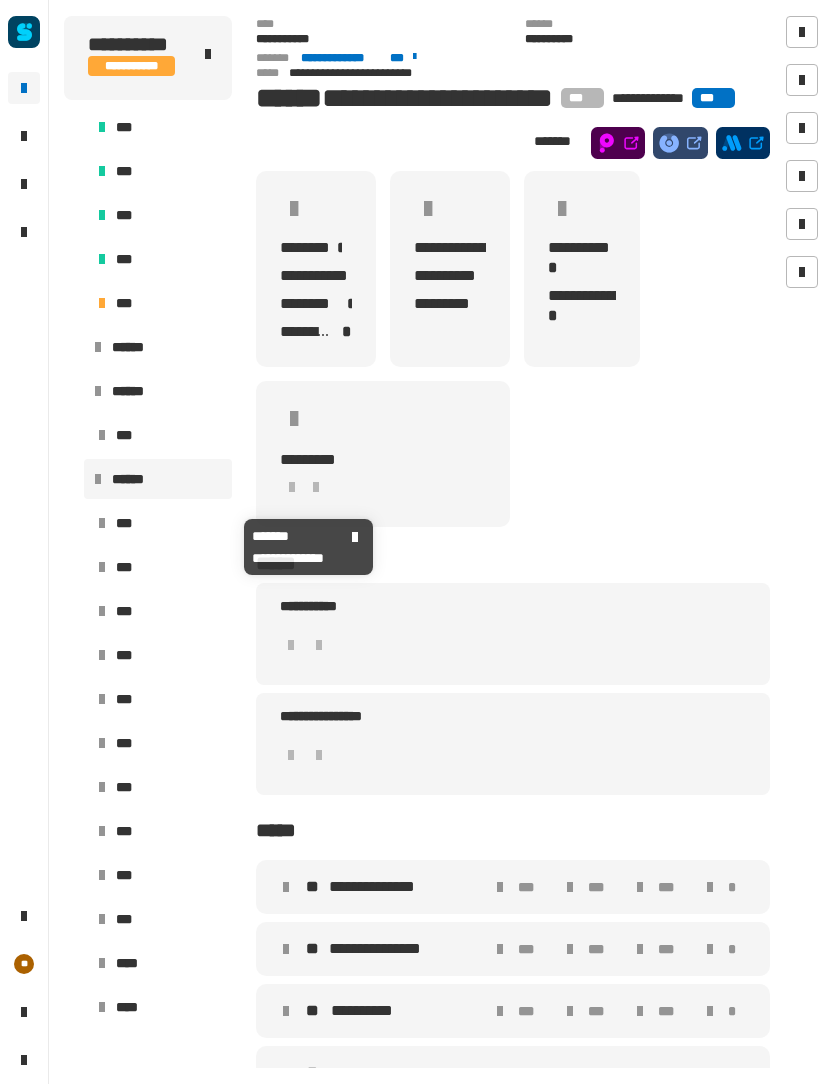 click on "***" at bounding box center [160, 523] 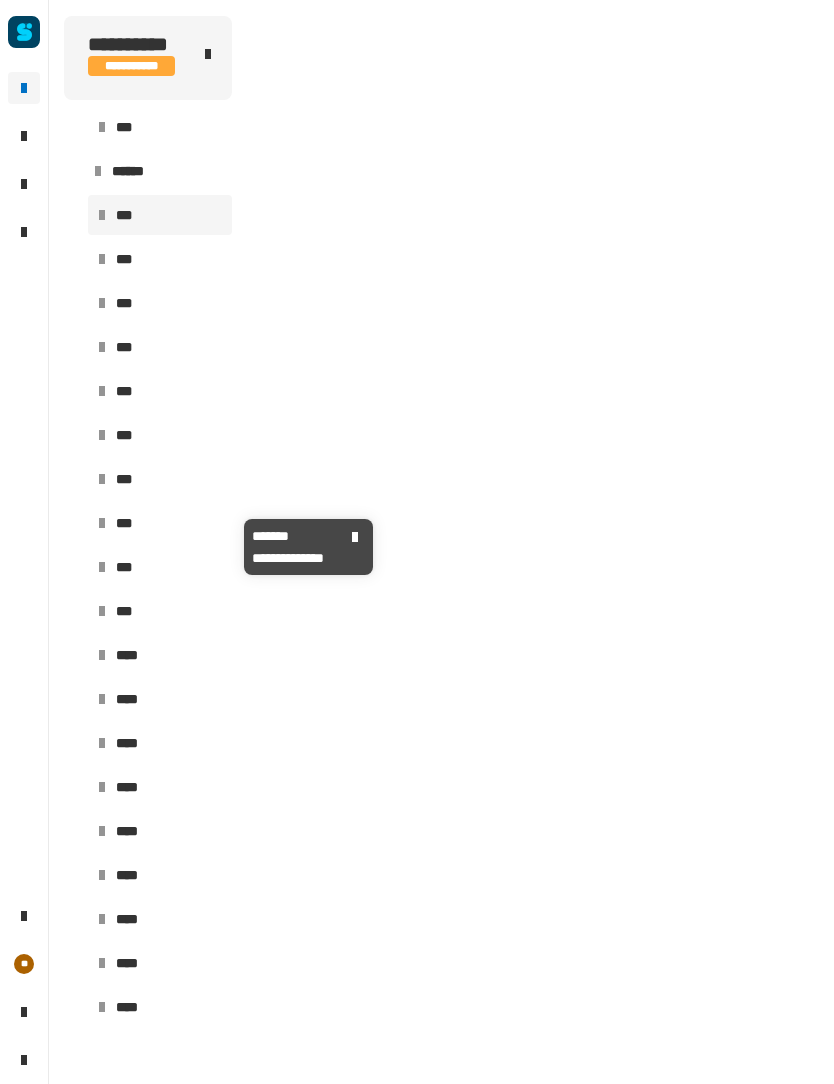 scroll, scrollTop: 962, scrollLeft: 0, axis: vertical 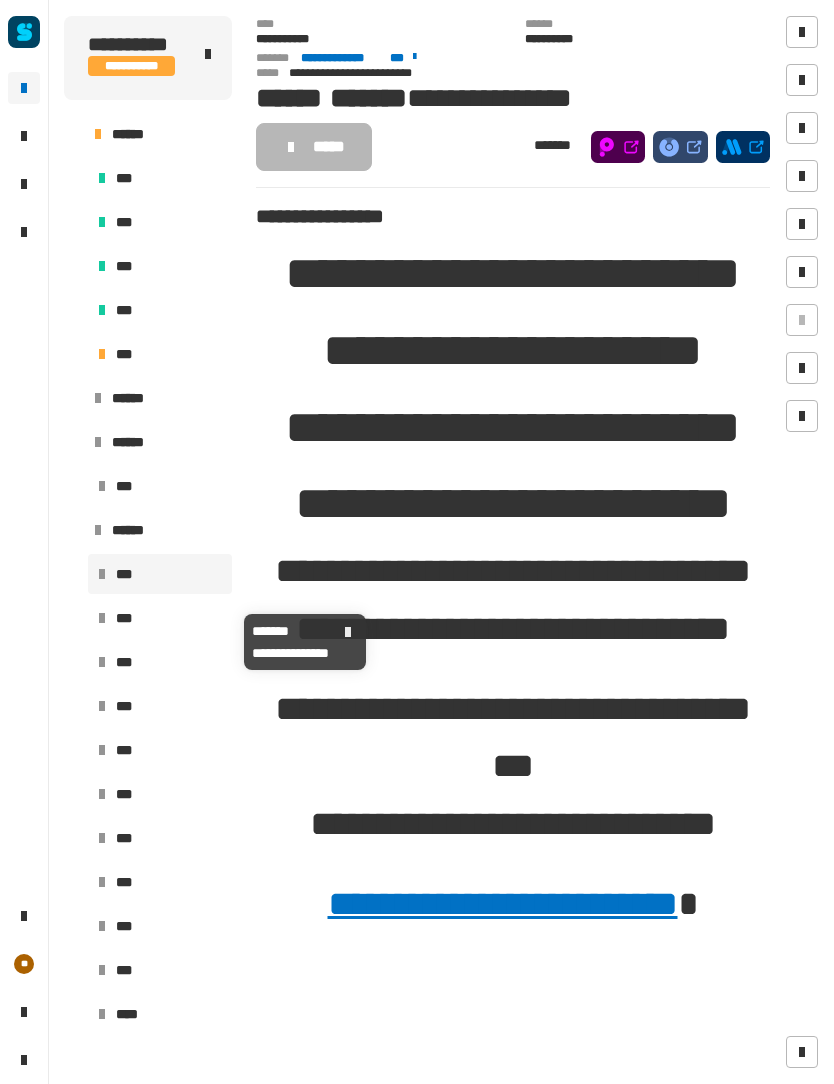click on "***" at bounding box center (160, 618) 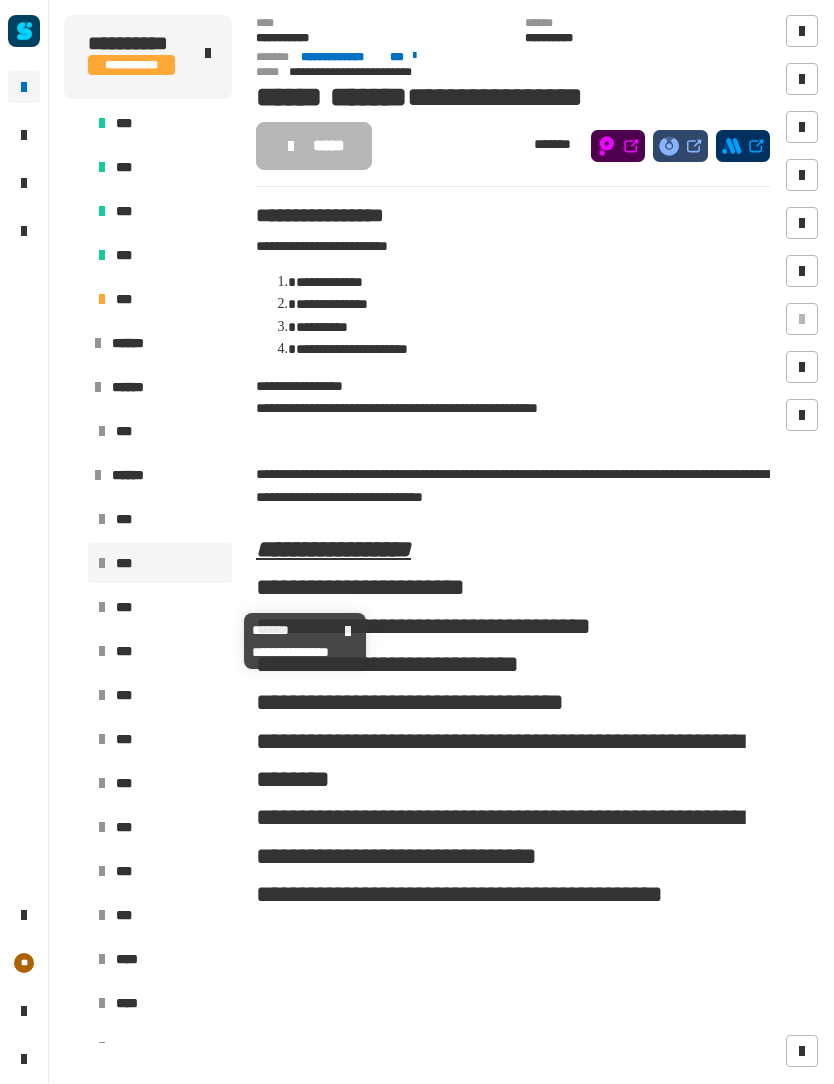 scroll, scrollTop: 1057, scrollLeft: 0, axis: vertical 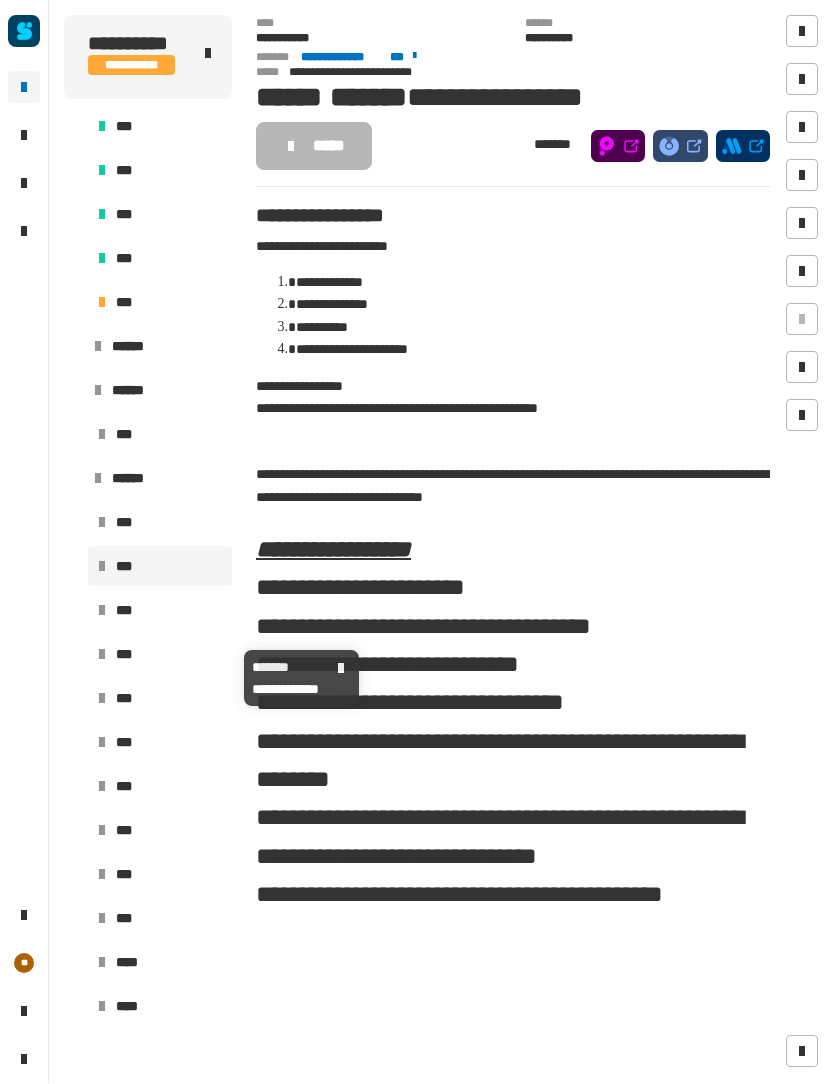 click on "***" at bounding box center [160, 655] 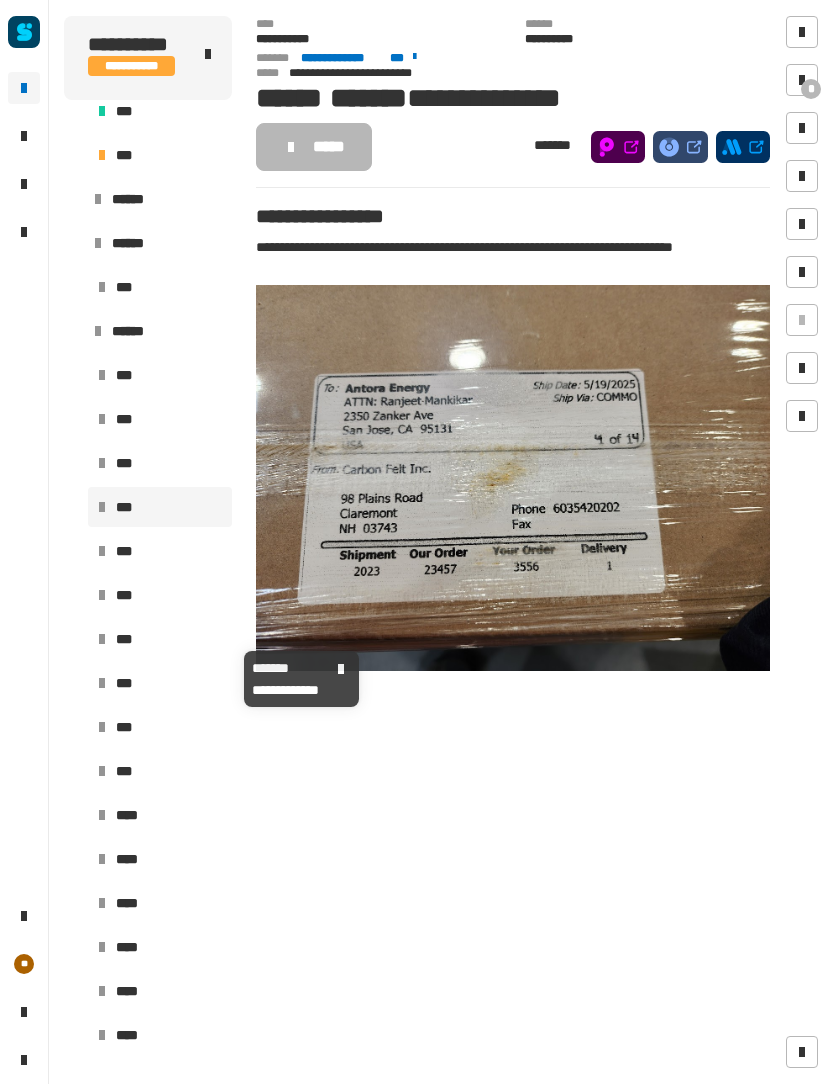 scroll, scrollTop: 1217, scrollLeft: 0, axis: vertical 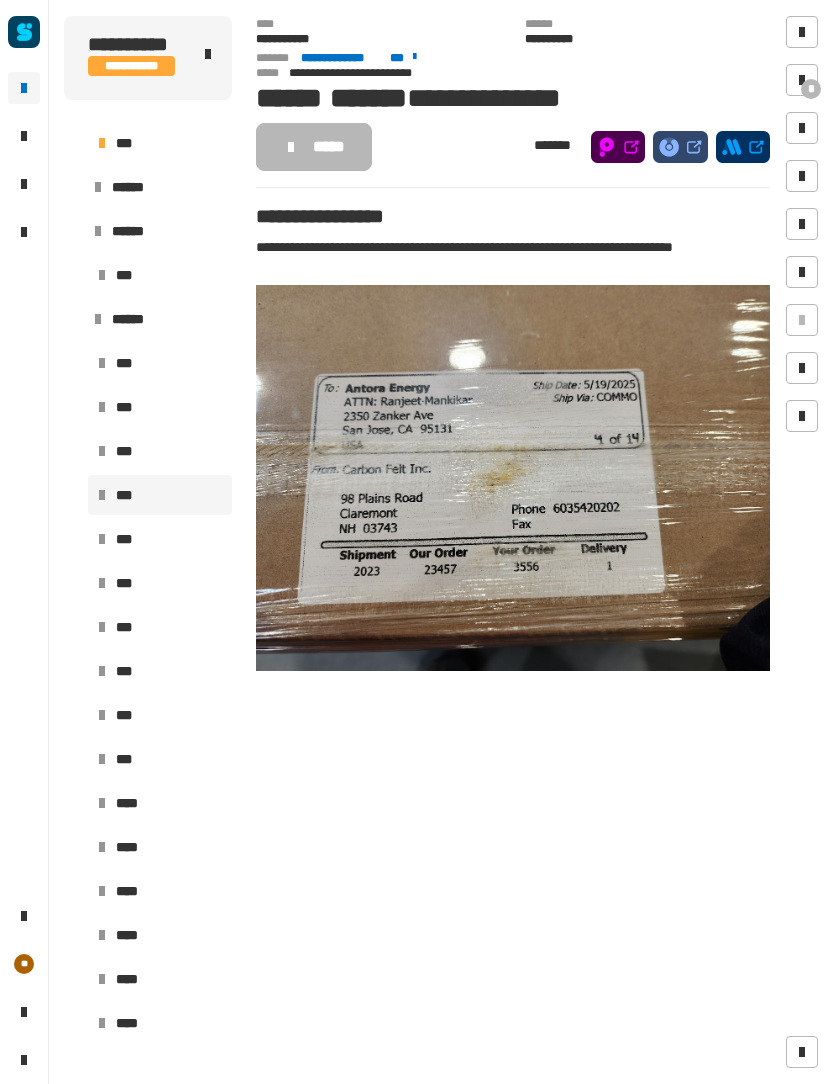 click on "**********" 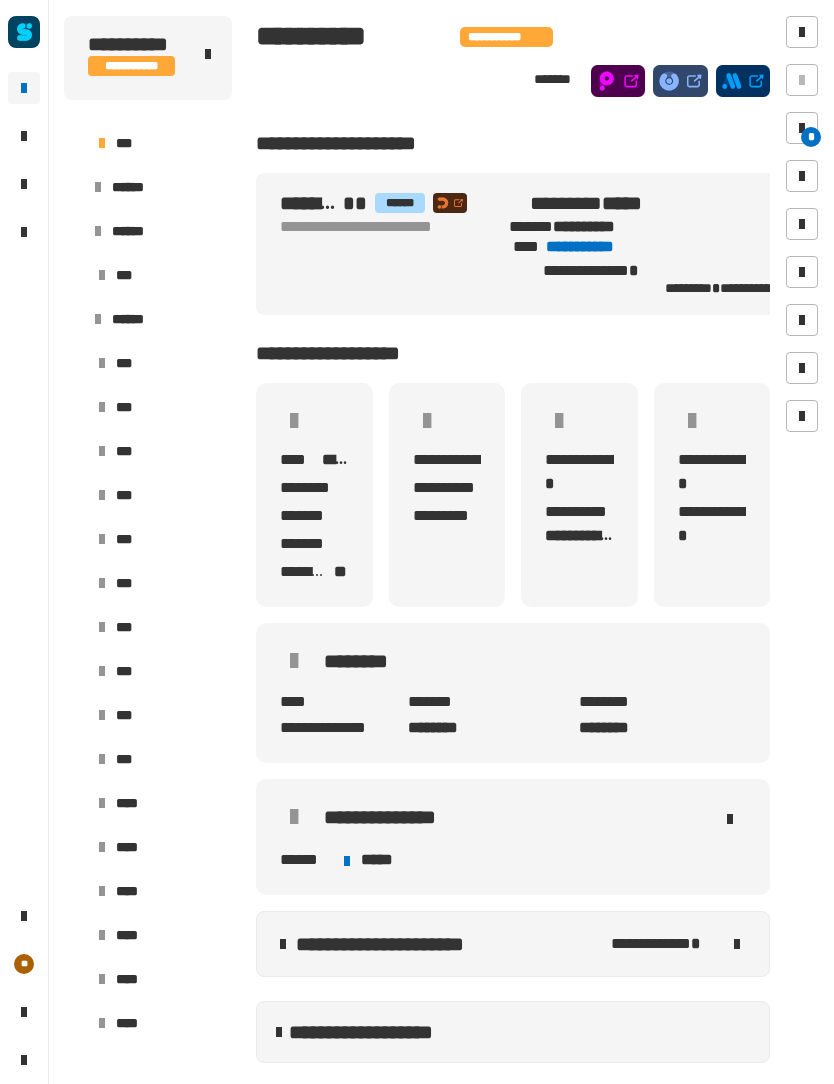 click on "**********" 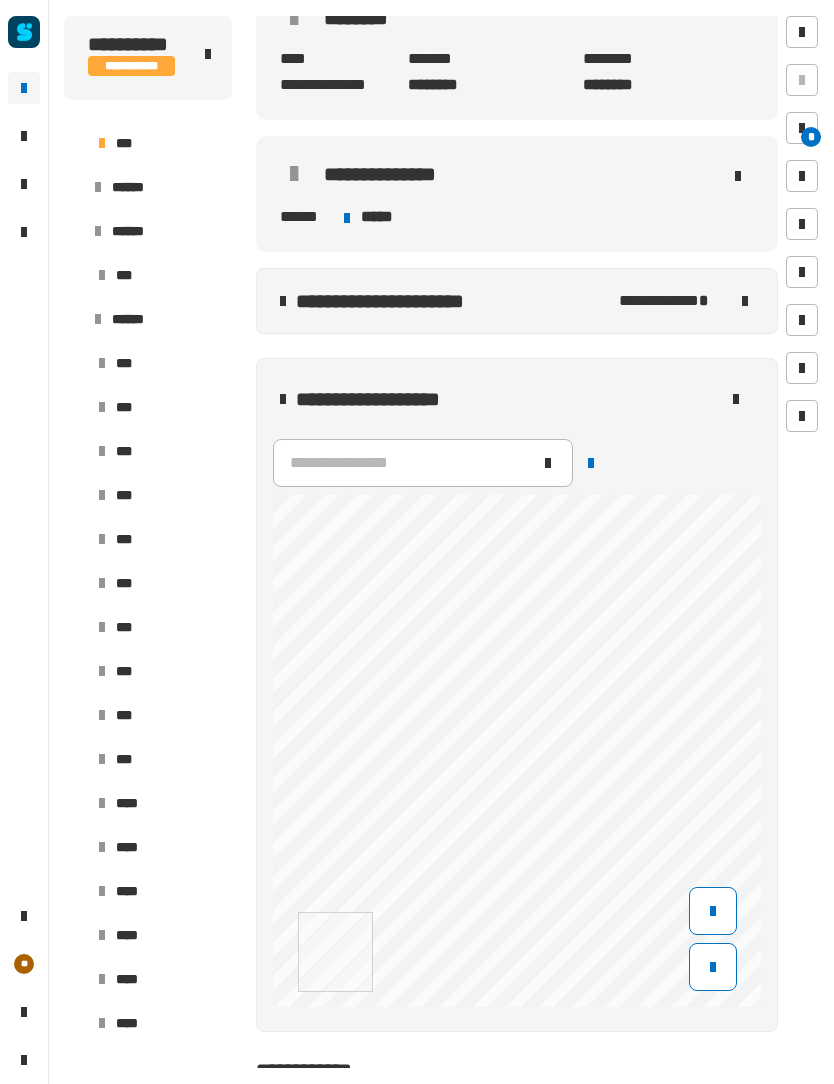 scroll, scrollTop: 642, scrollLeft: 0, axis: vertical 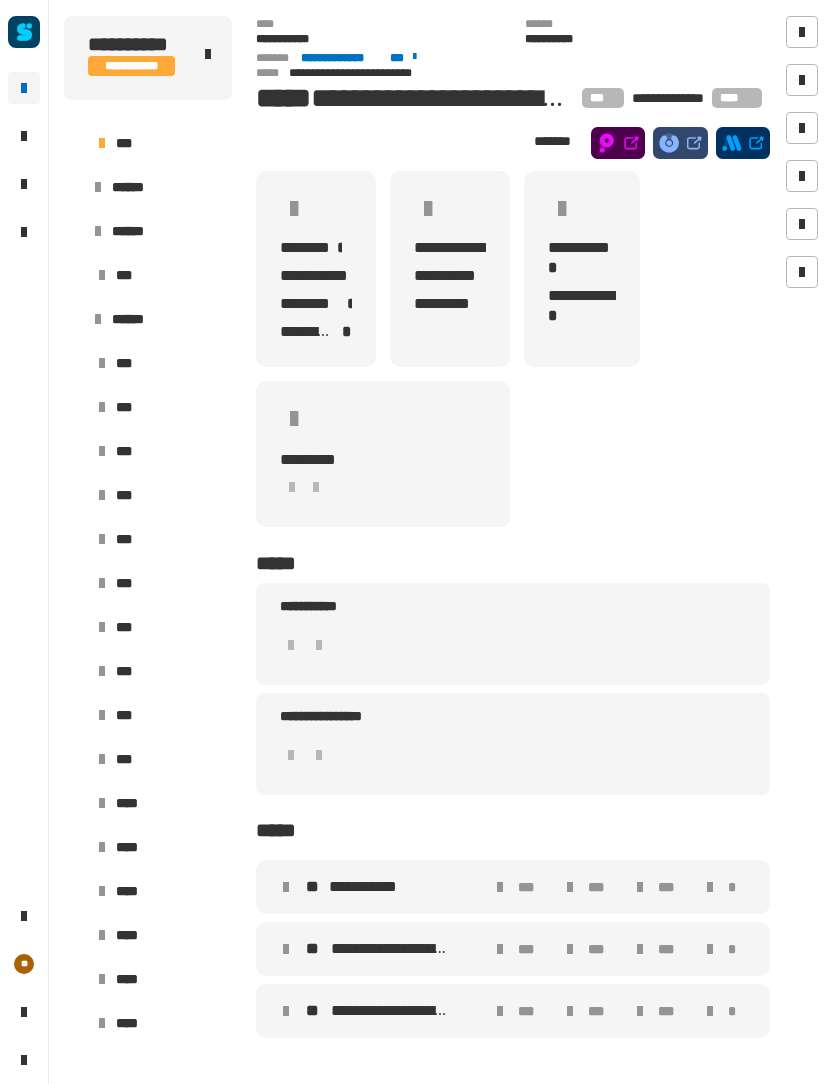 click on "**********" at bounding box center [390, 949] 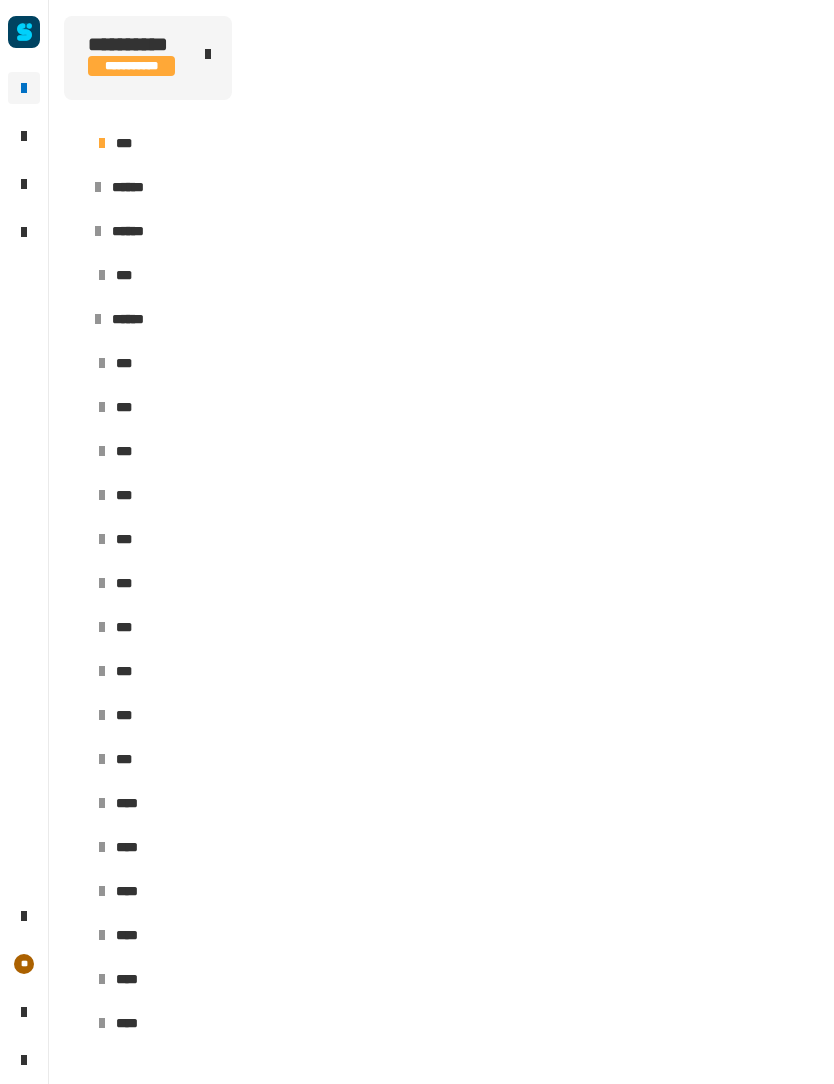 scroll, scrollTop: 434, scrollLeft: 0, axis: vertical 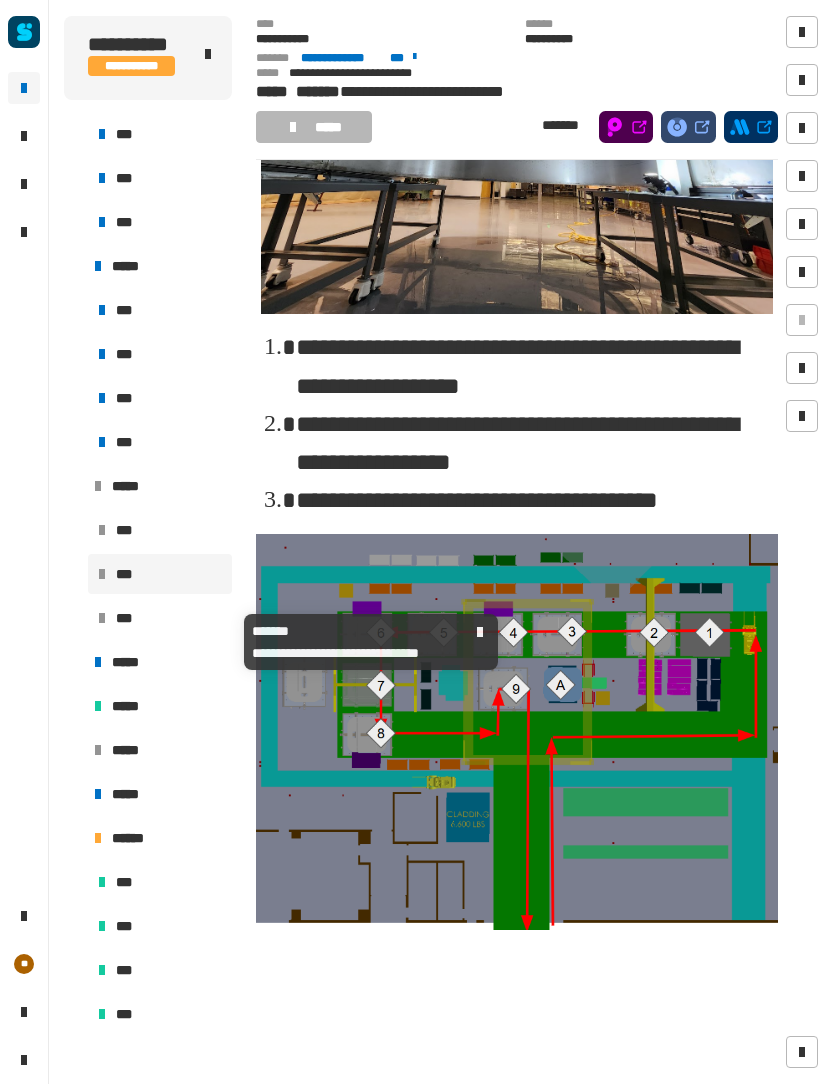 click on "***" at bounding box center [160, 618] 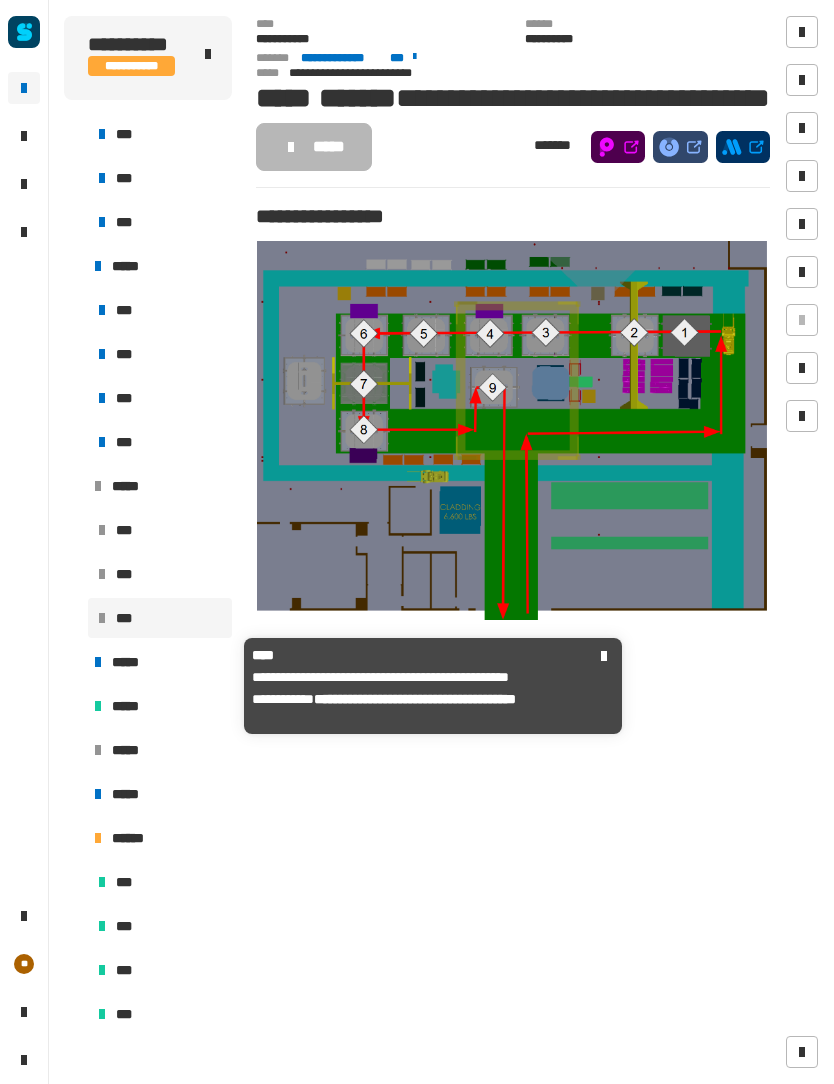 click on "*****" at bounding box center [168, 662] 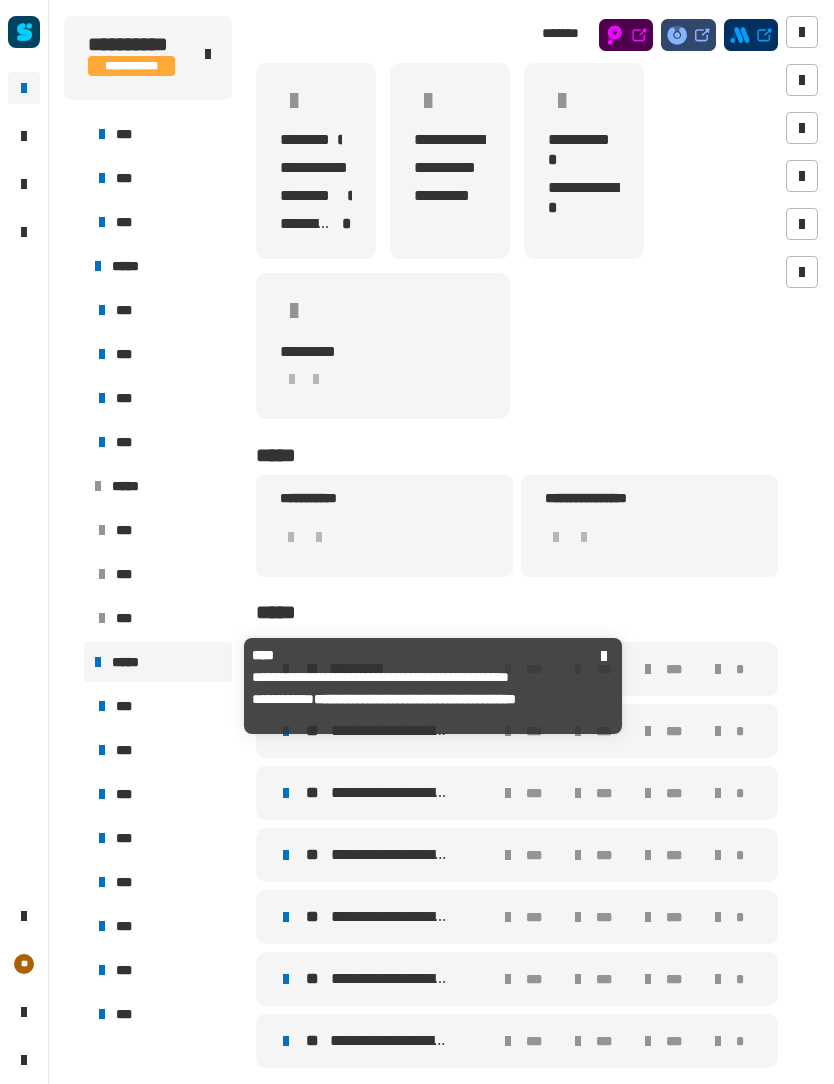 scroll, scrollTop: 111, scrollLeft: 0, axis: vertical 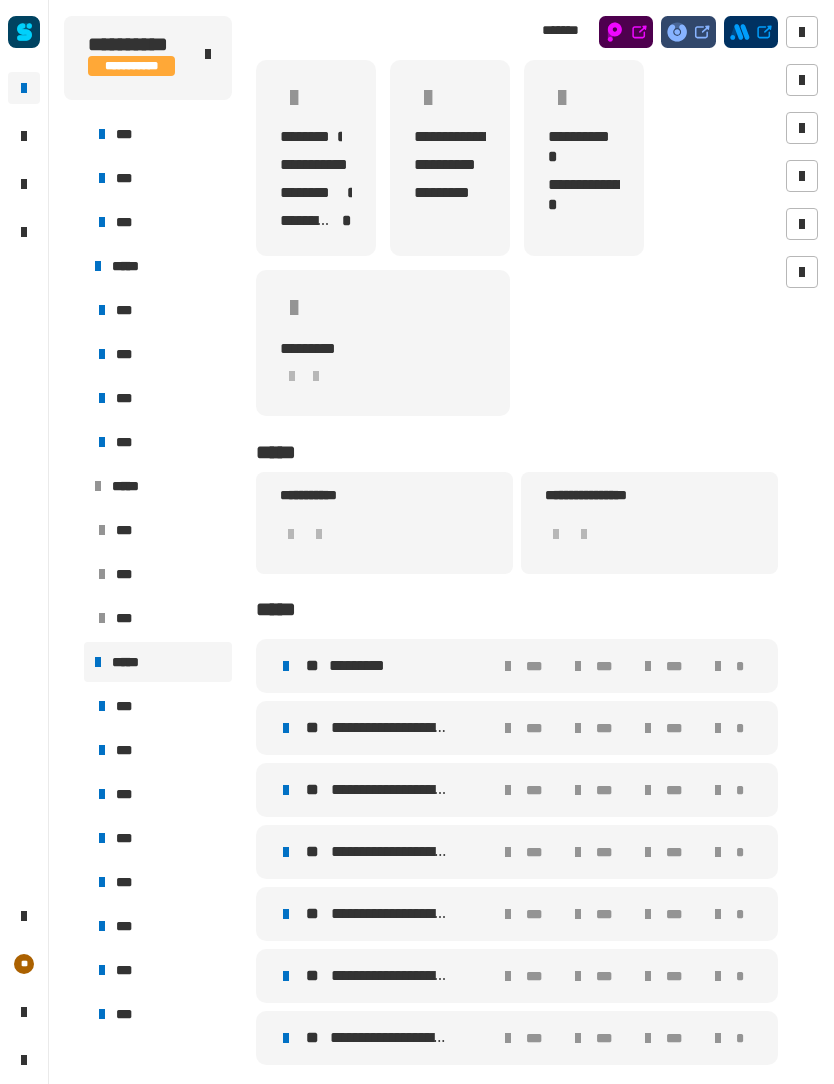 click on "**********" at bounding box center [390, 790] 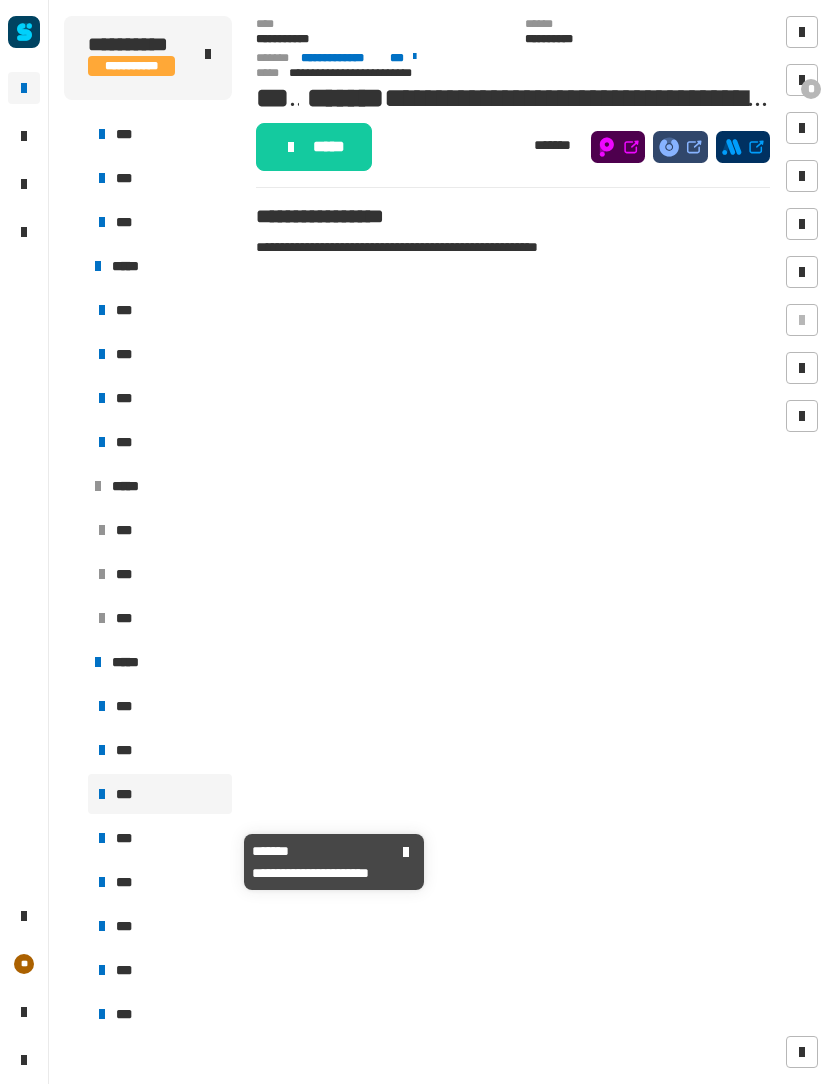 click on "***" at bounding box center (160, 838) 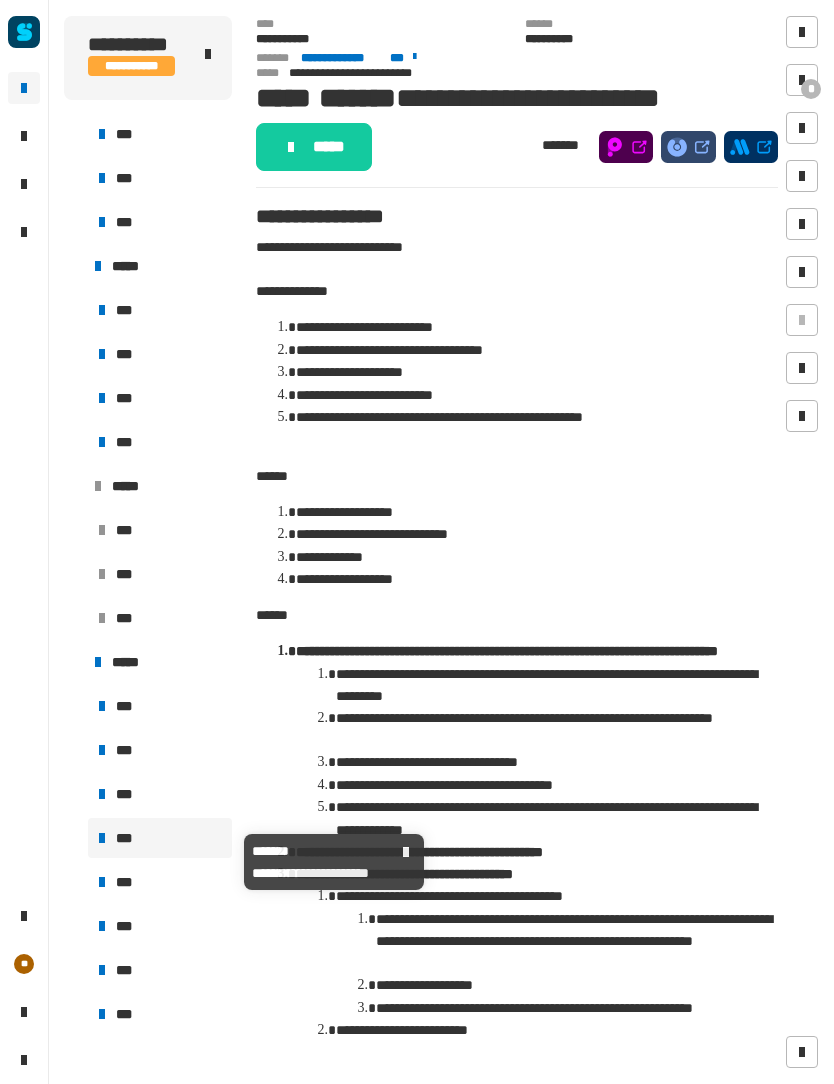 scroll, scrollTop: 0, scrollLeft: 0, axis: both 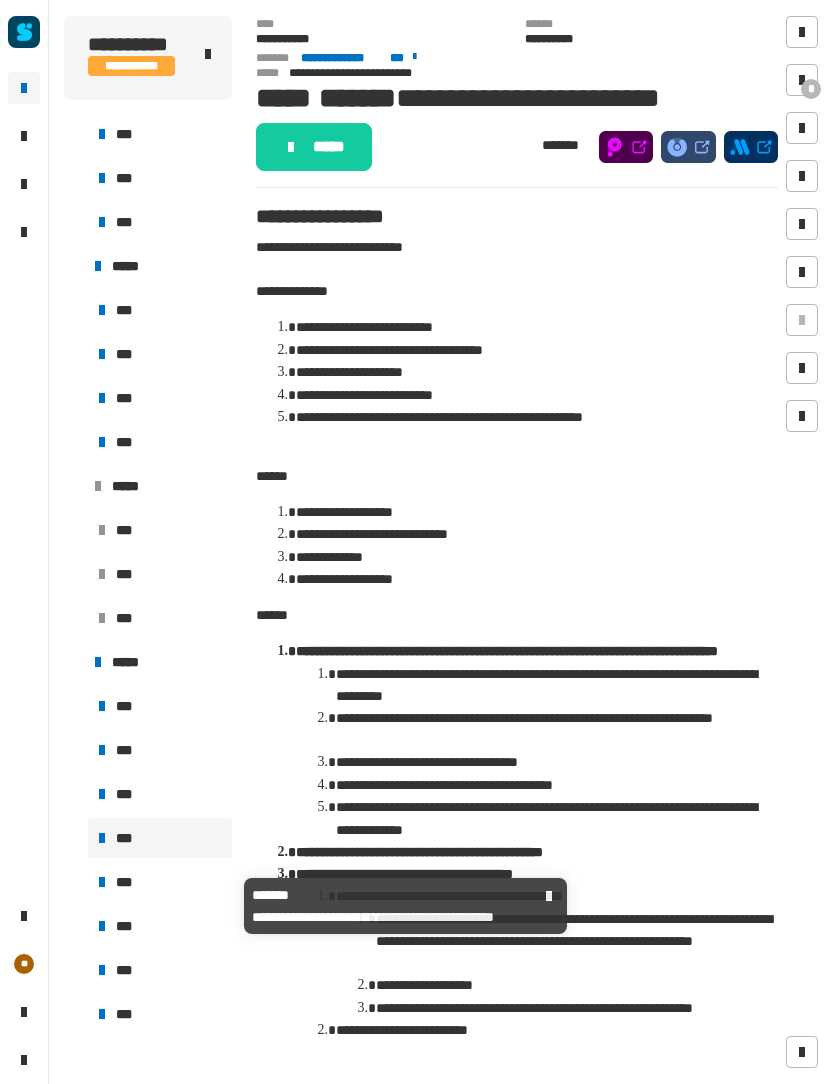 click on "***" at bounding box center [160, 882] 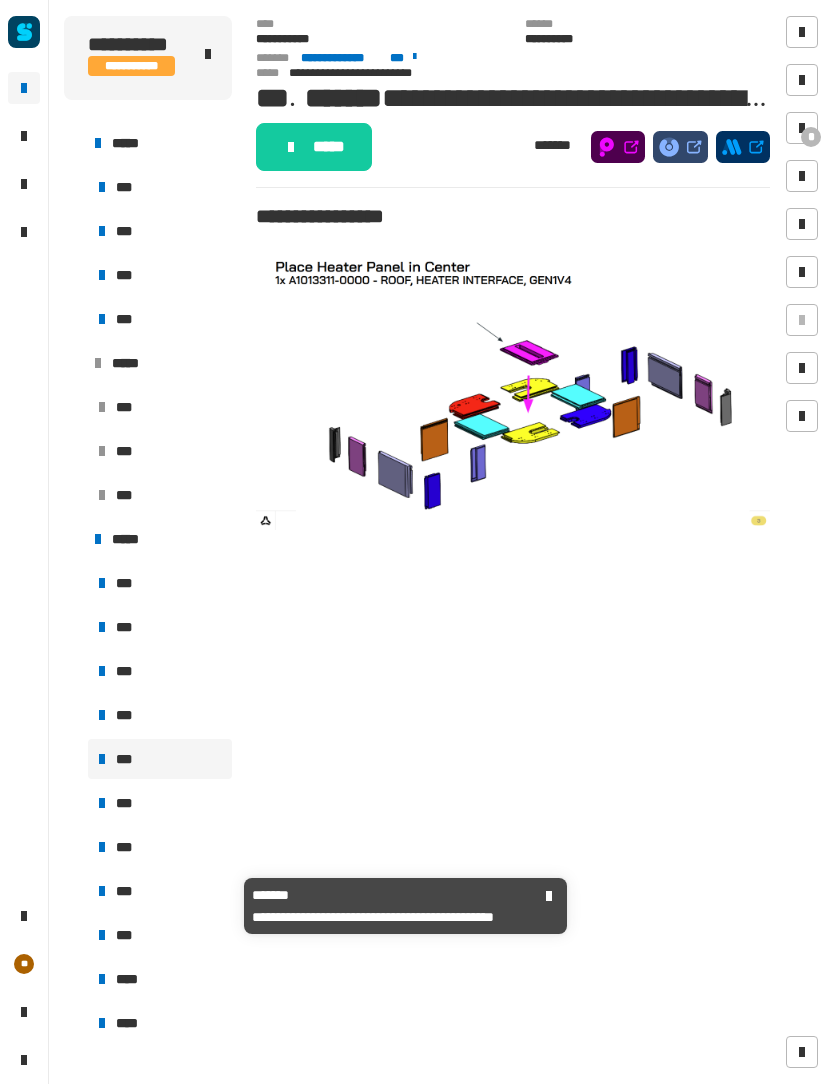 scroll, scrollTop: 556, scrollLeft: 0, axis: vertical 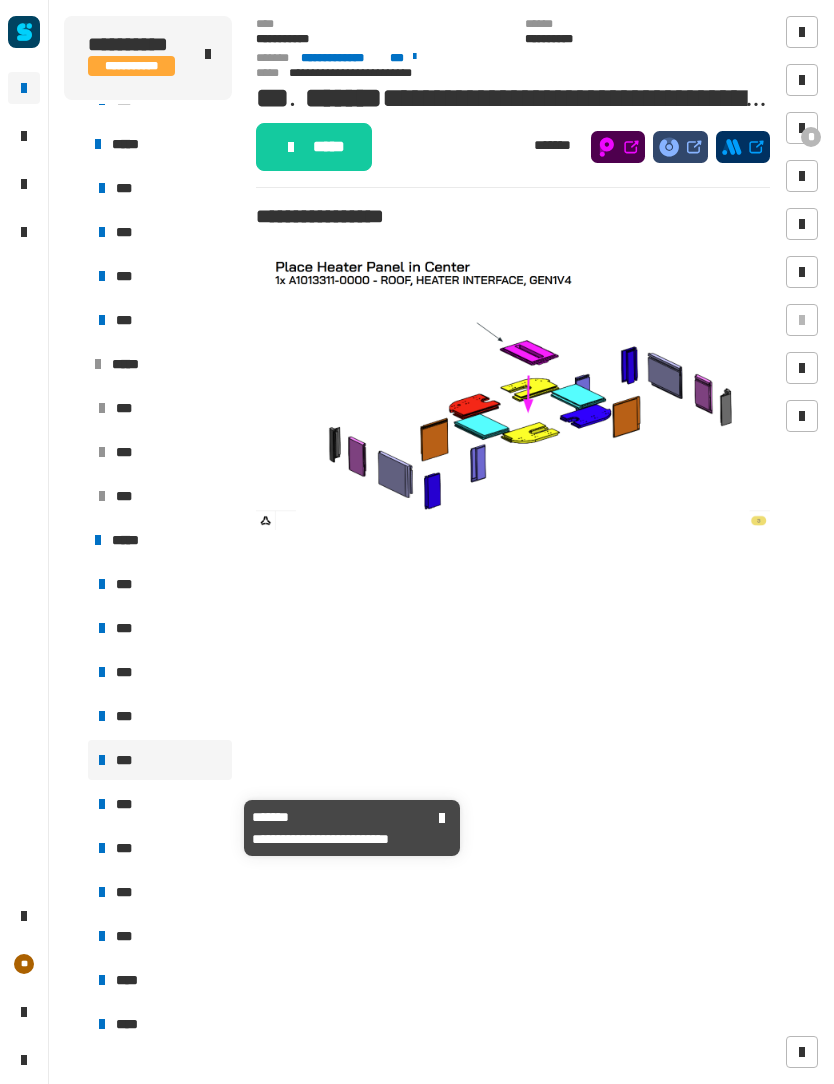 click on "***" at bounding box center [160, 804] 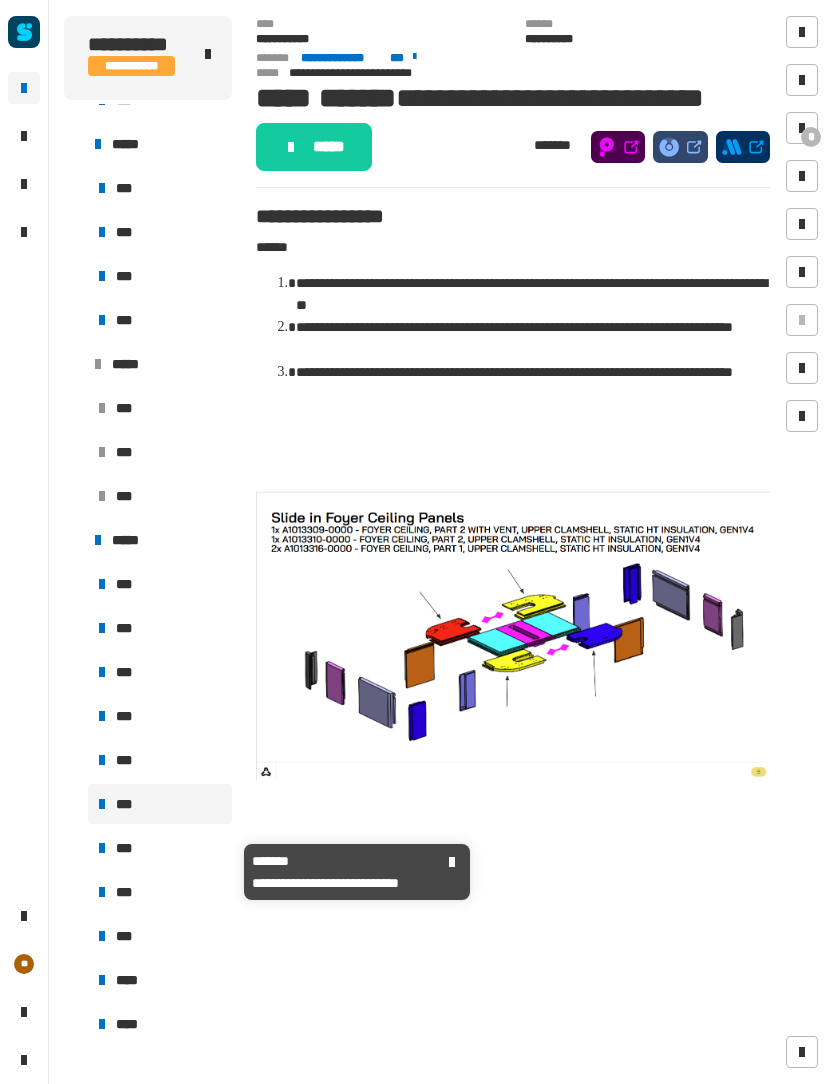click on "***" at bounding box center (160, 848) 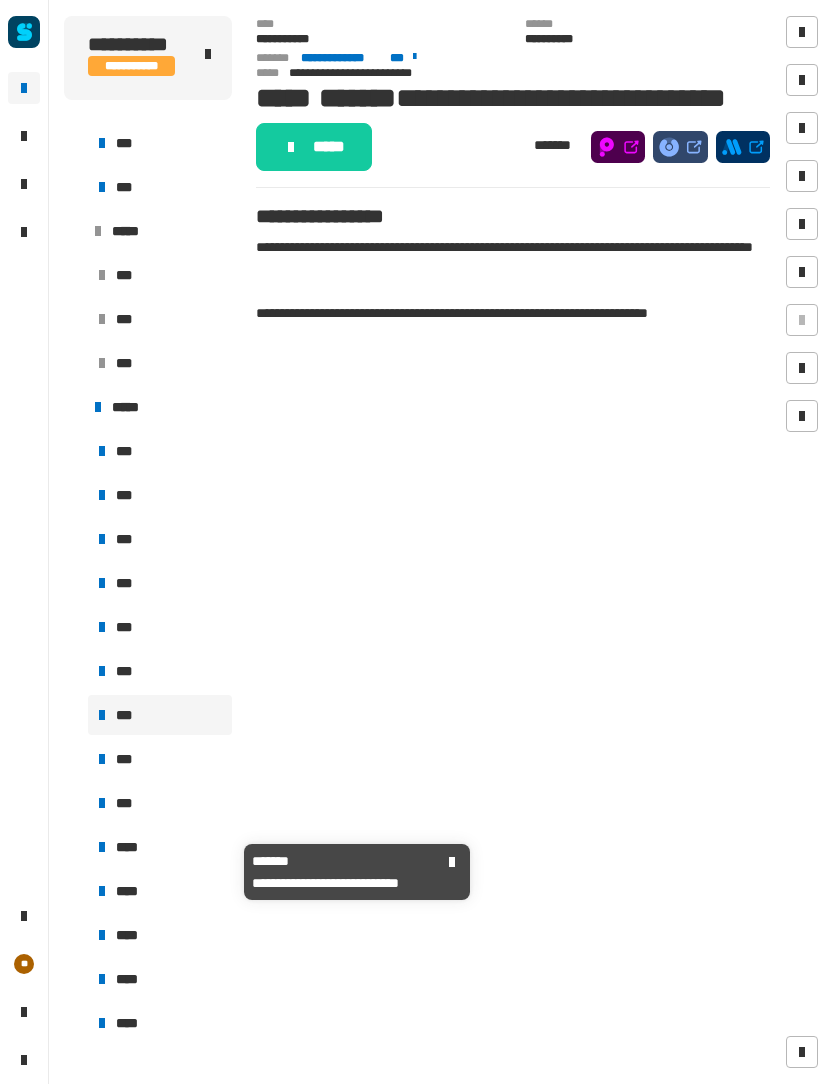 scroll, scrollTop: 706, scrollLeft: 0, axis: vertical 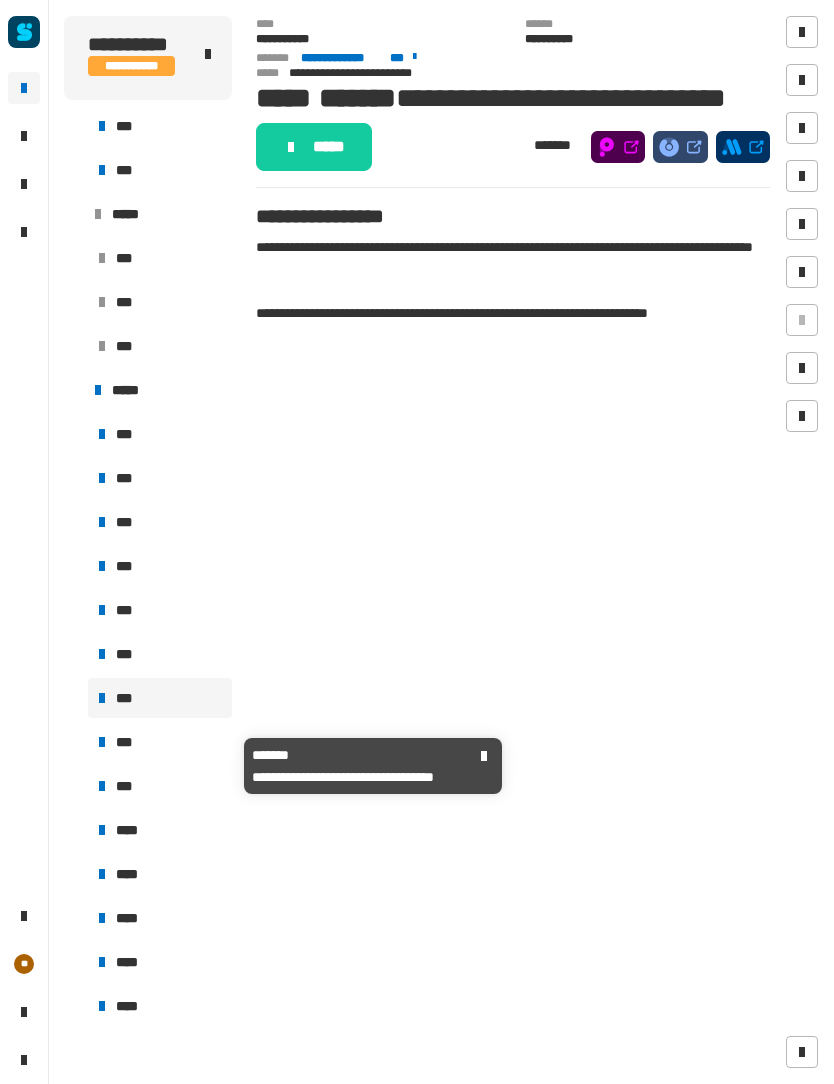 click on "***" at bounding box center (160, 742) 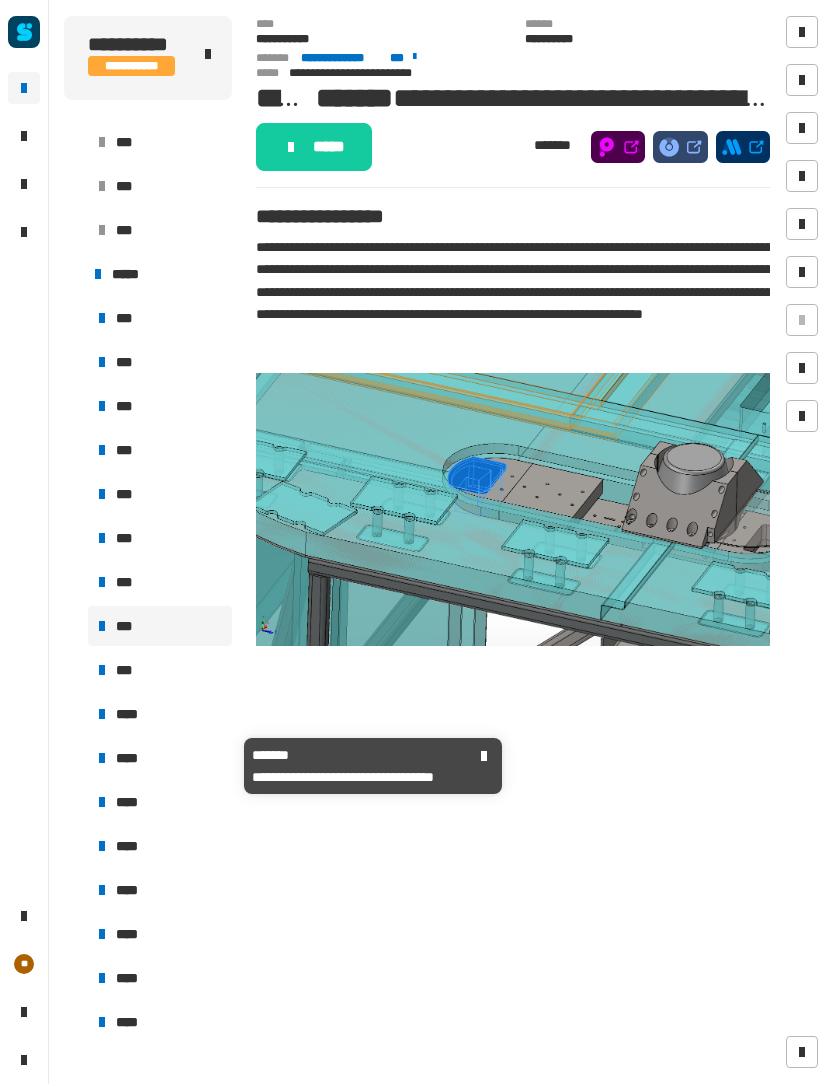 scroll, scrollTop: 854, scrollLeft: 0, axis: vertical 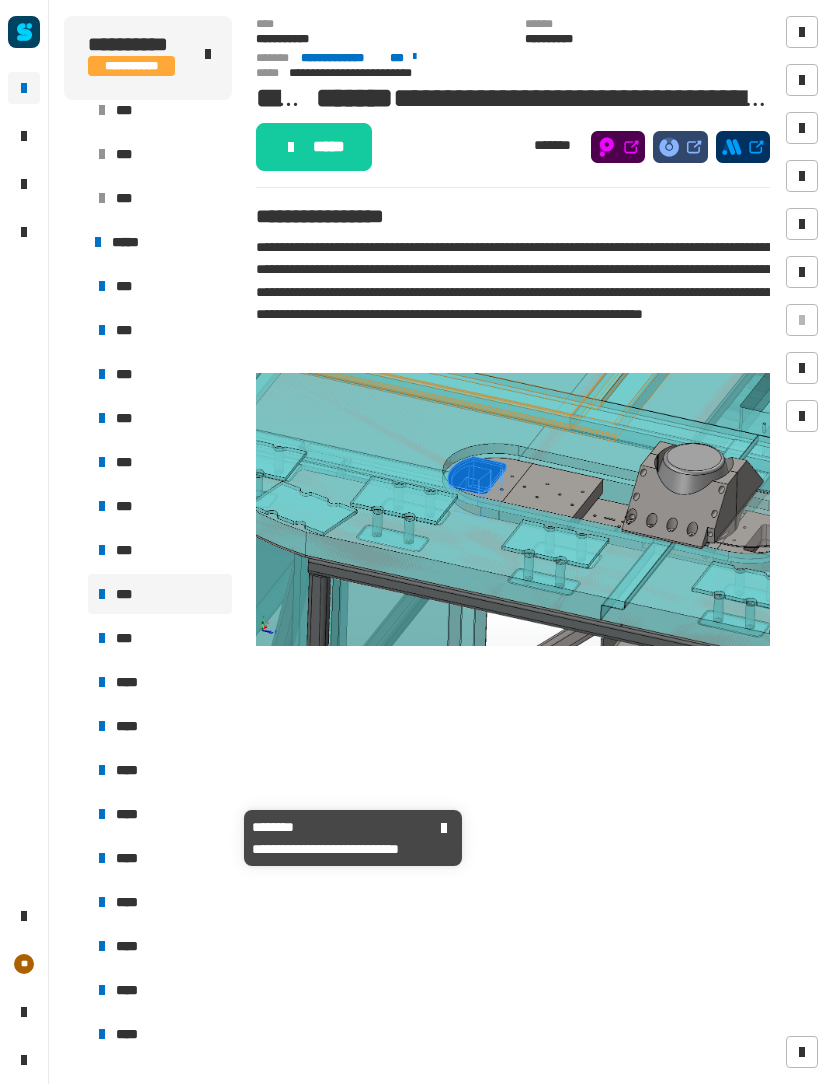 click on "****" at bounding box center (160, 814) 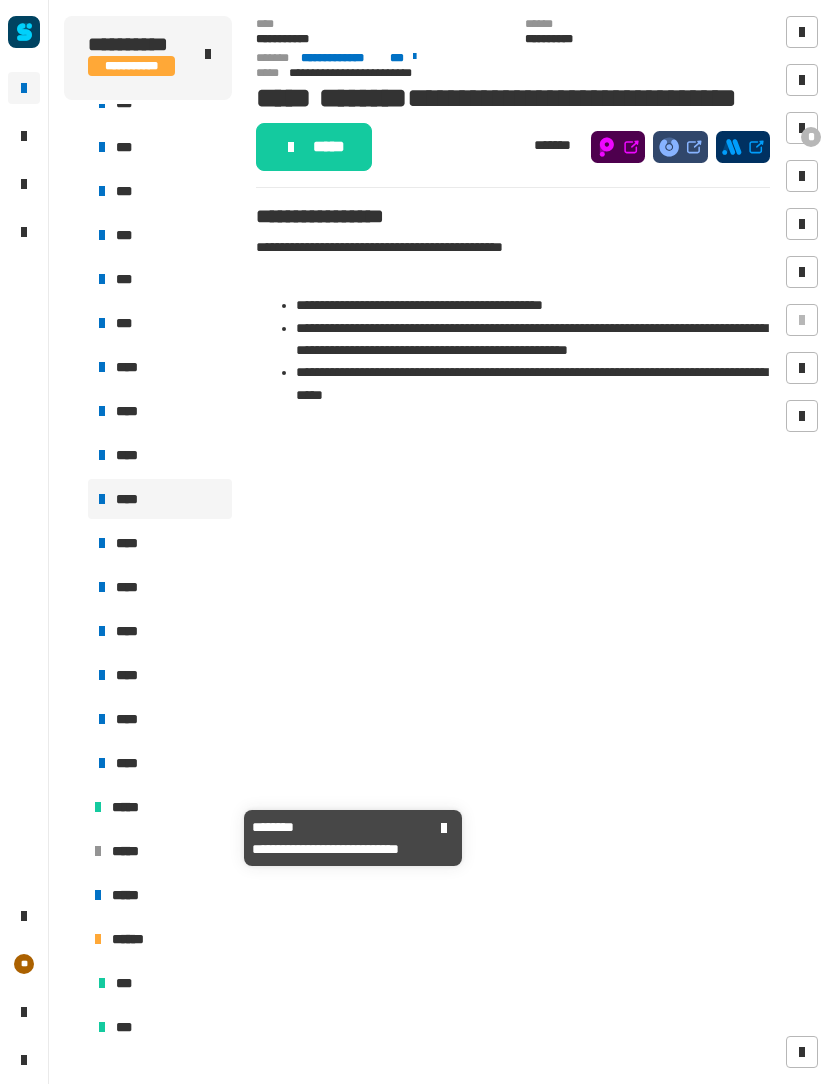scroll, scrollTop: 1173, scrollLeft: 0, axis: vertical 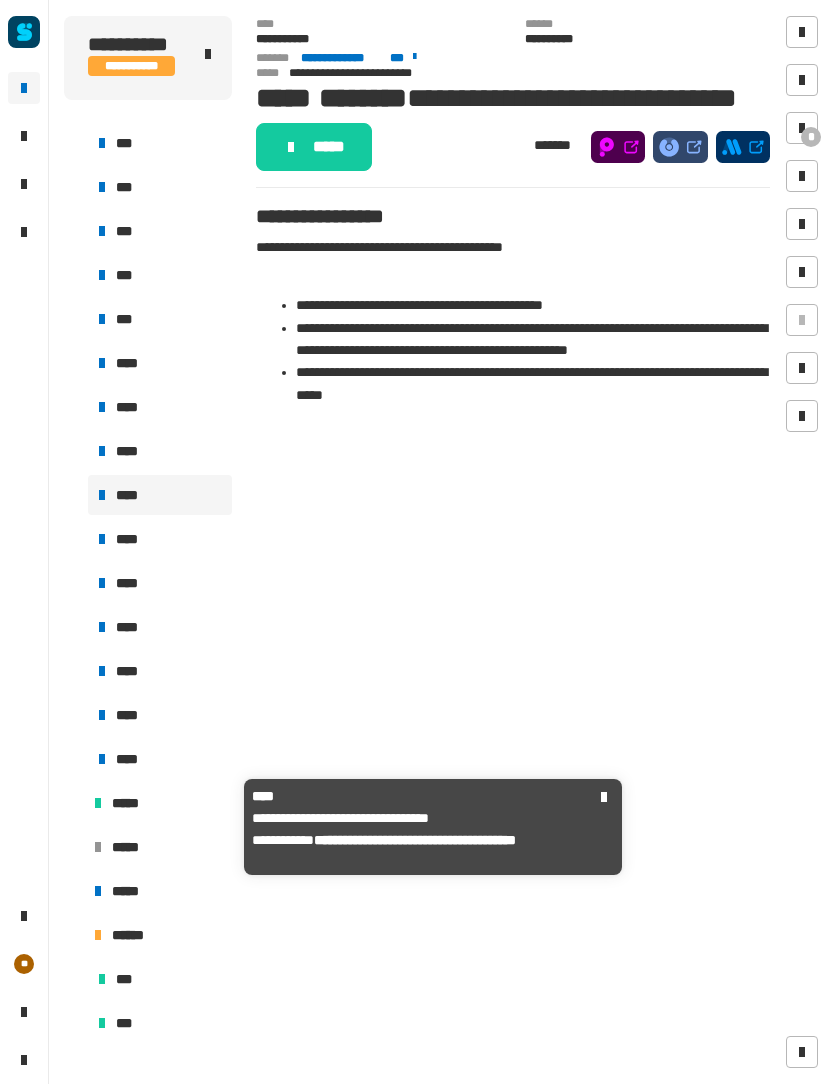 click on "*****" at bounding box center [168, 803] 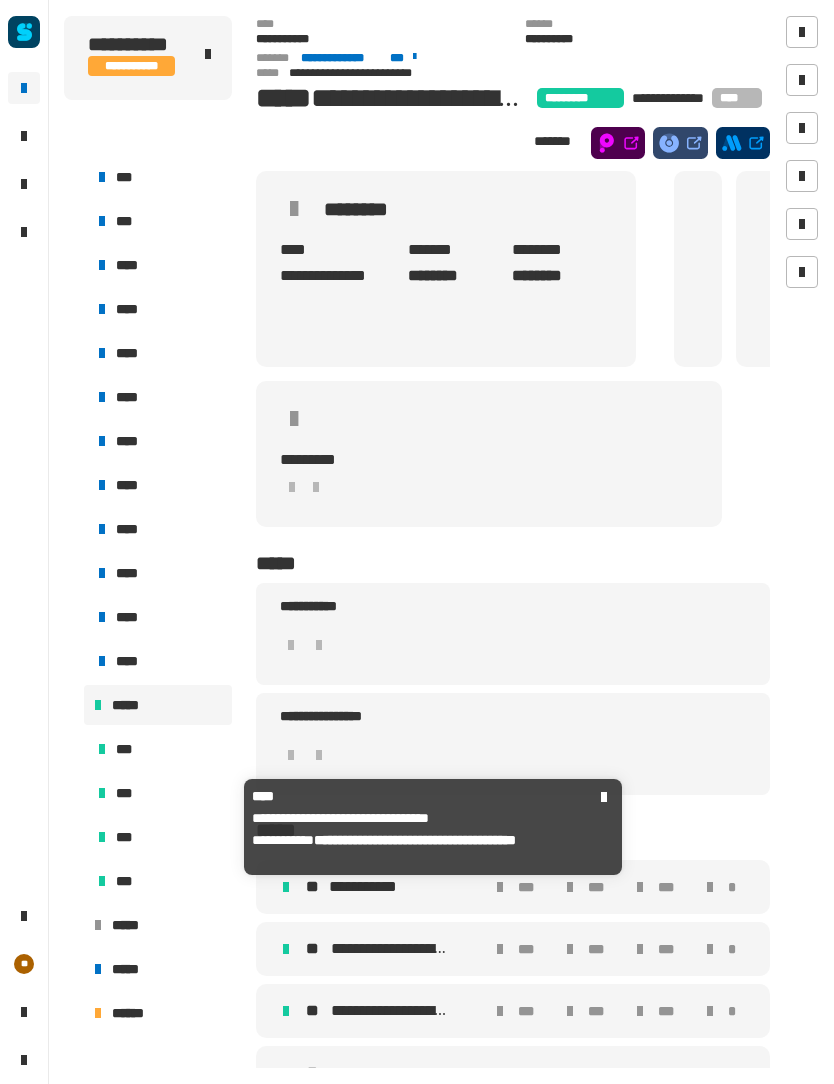 scroll, scrollTop: 1344, scrollLeft: 0, axis: vertical 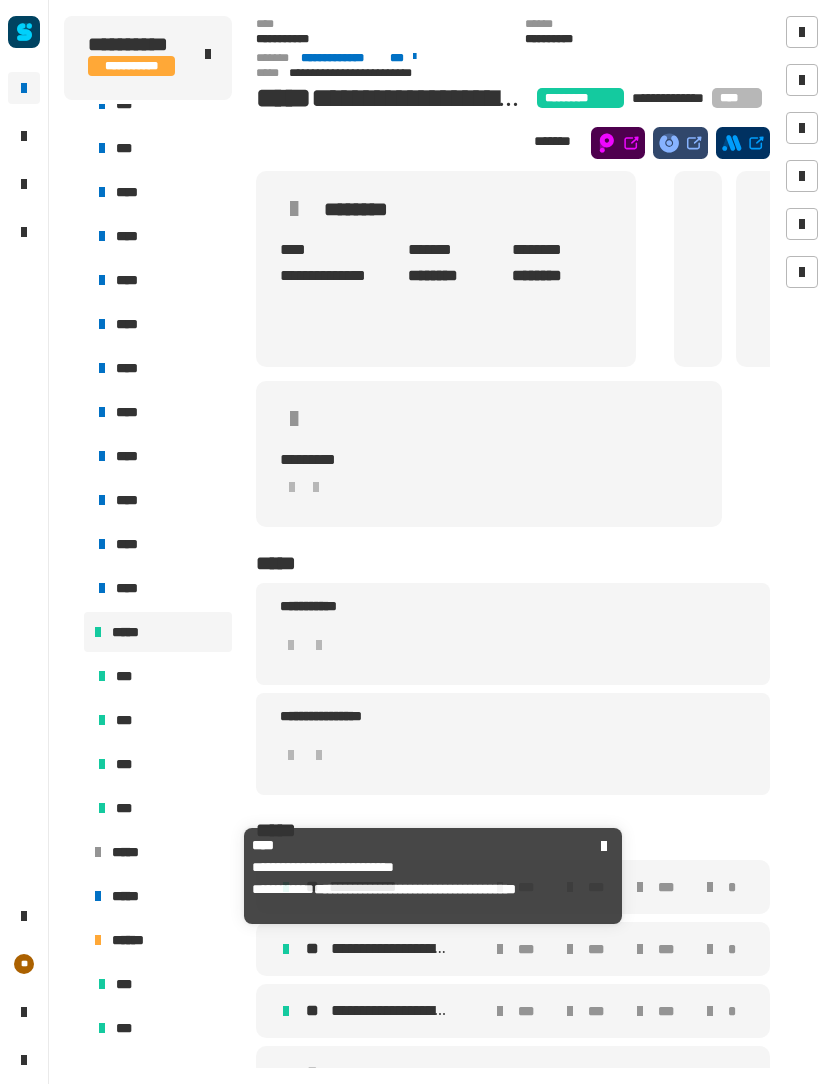 click on "*****" at bounding box center (158, 852) 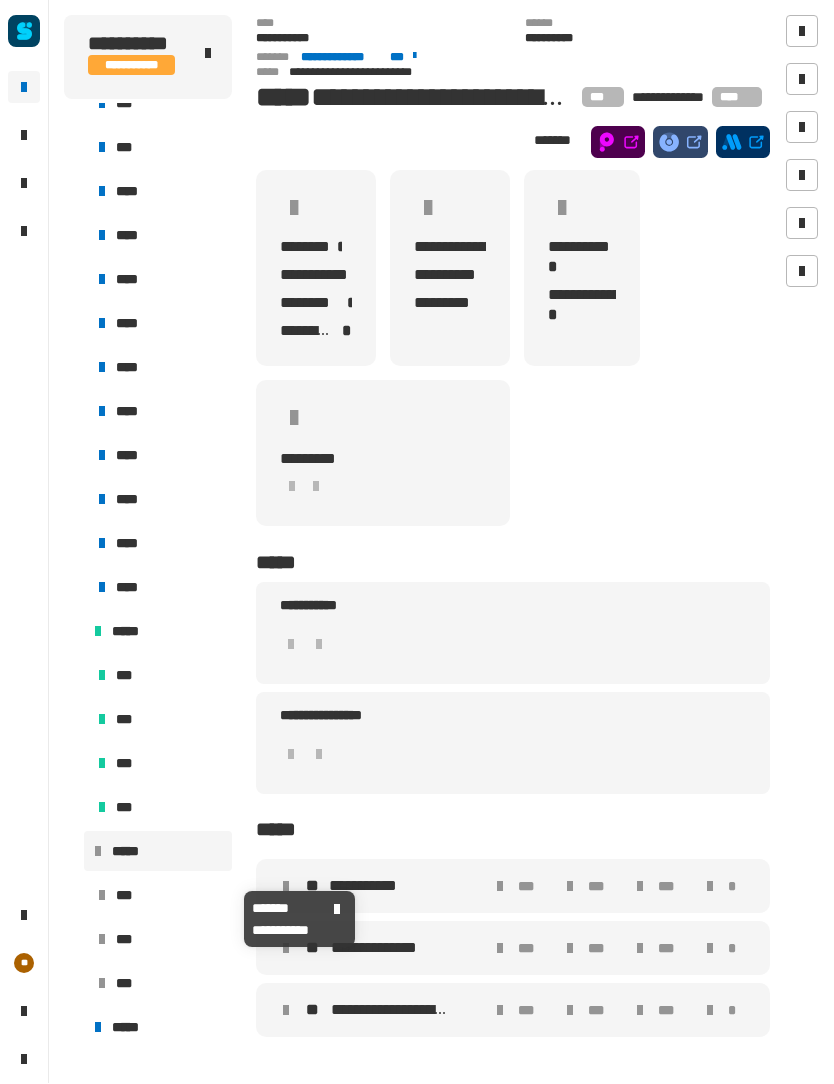 click on "***" at bounding box center (160, 896) 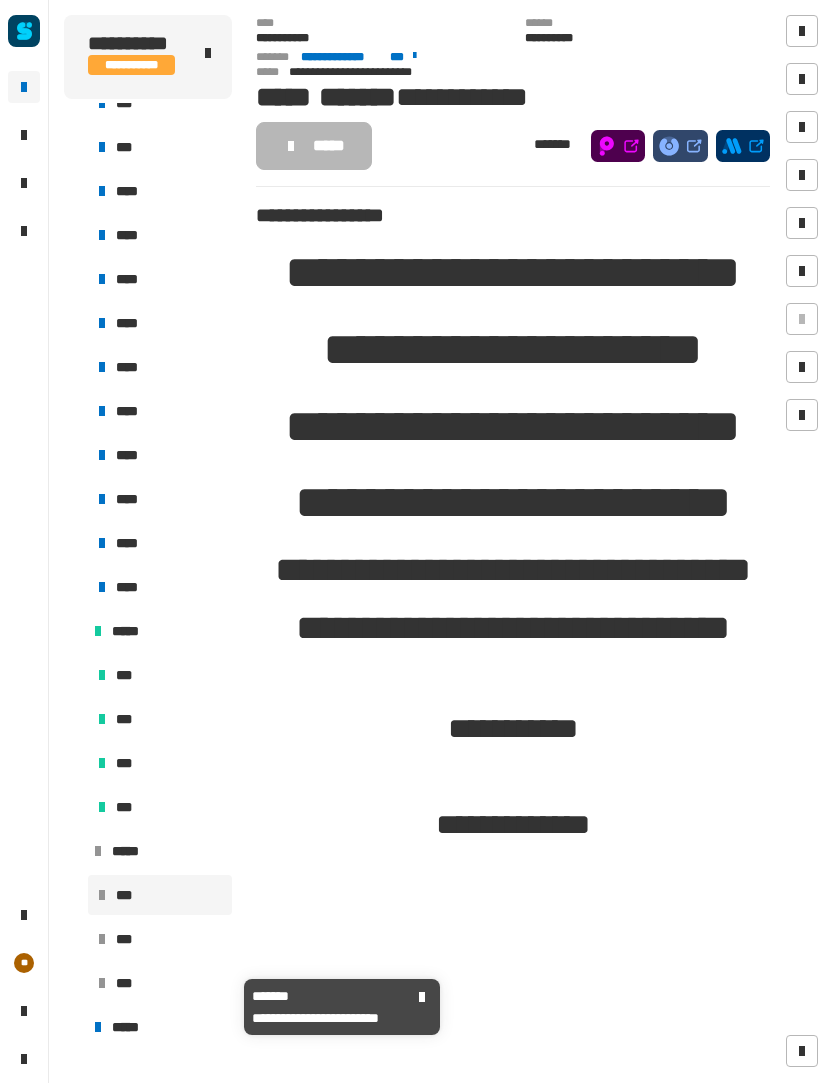 click on "***" at bounding box center [160, 984] 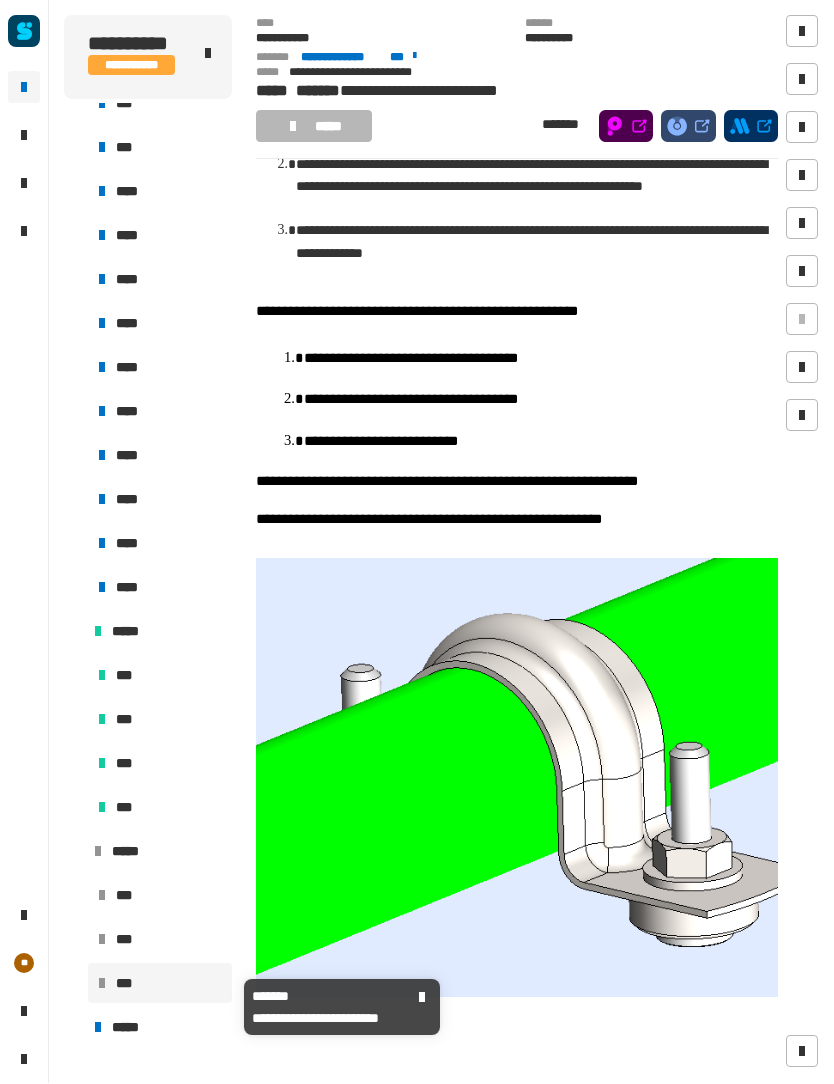 scroll, scrollTop: 178, scrollLeft: 0, axis: vertical 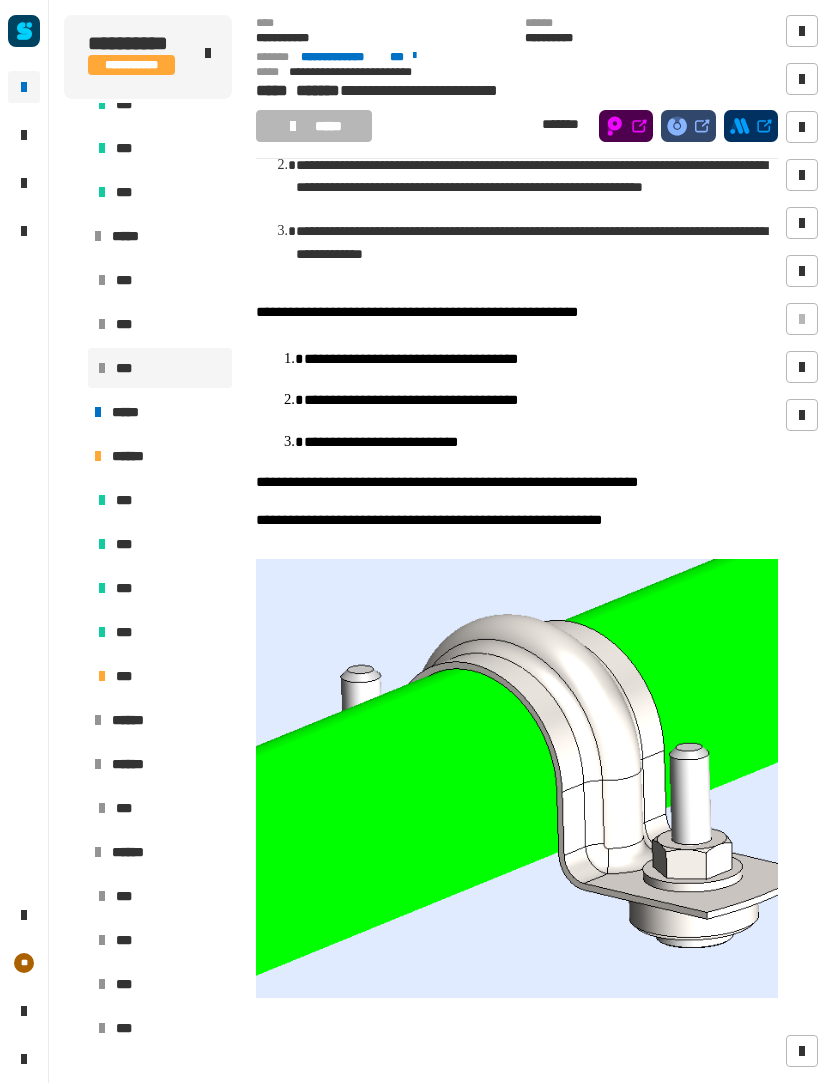 click on "******" at bounding box center [158, 721] 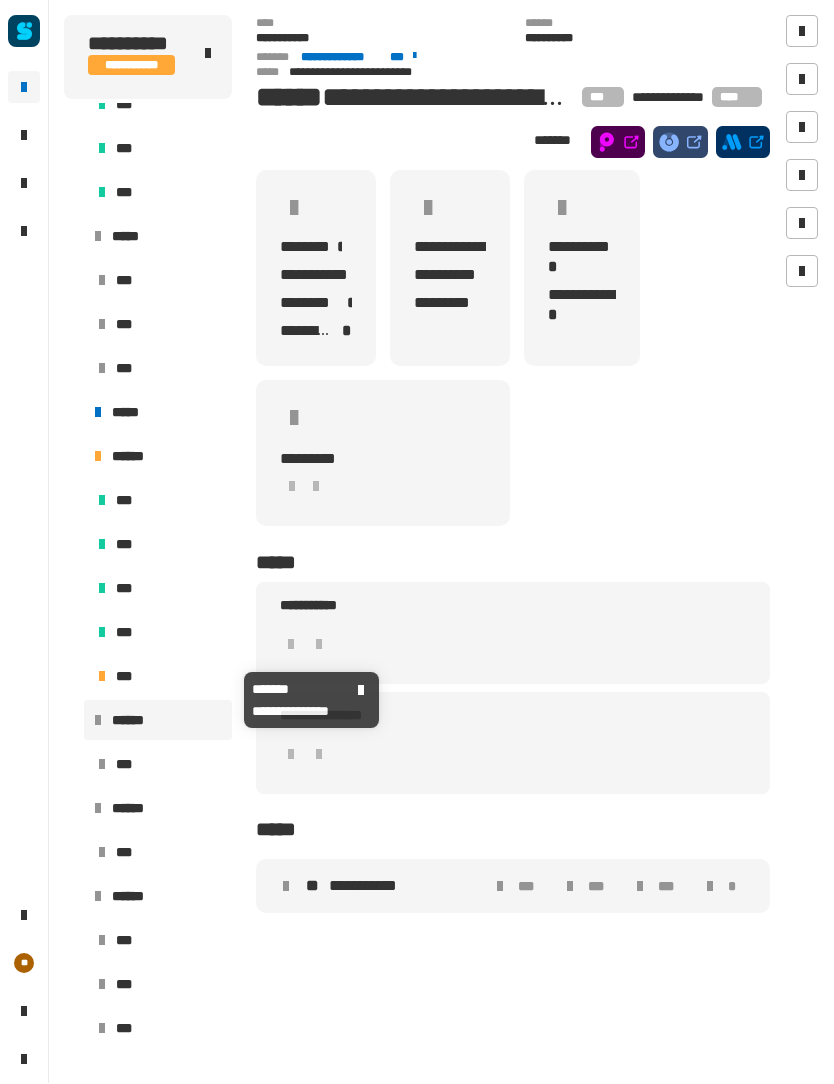 click on "***" at bounding box center (160, 677) 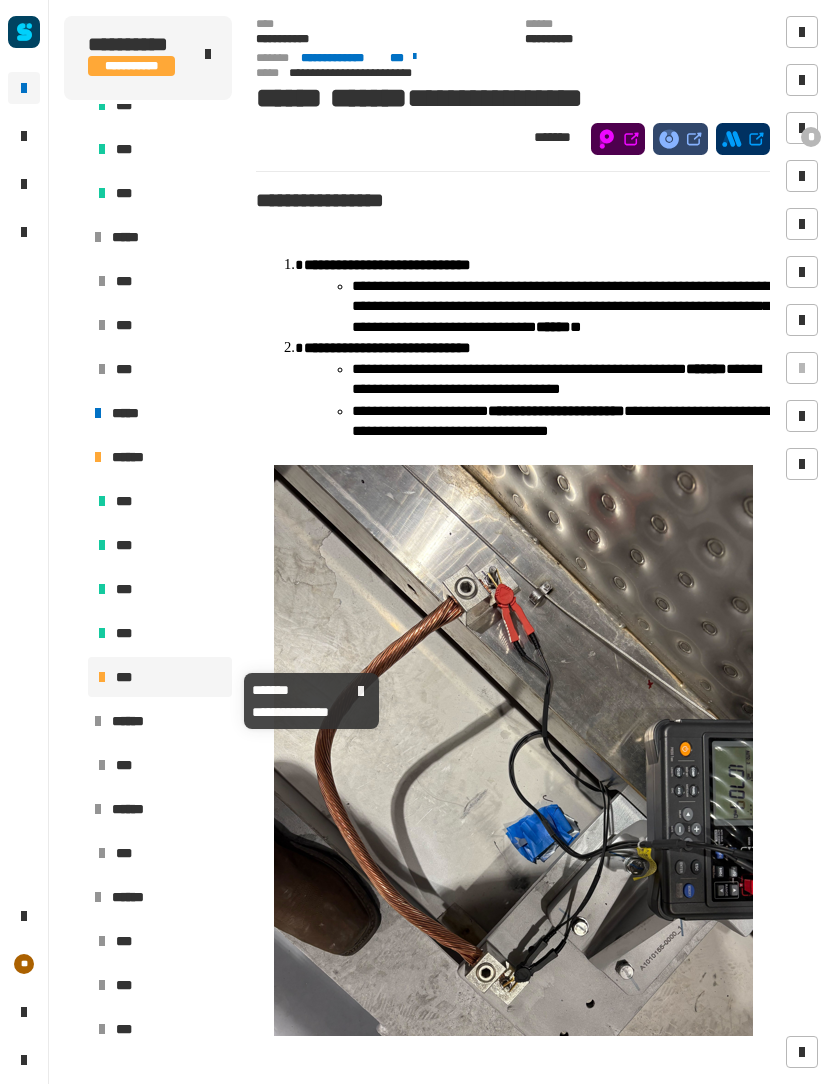 click at bounding box center [802, 128] 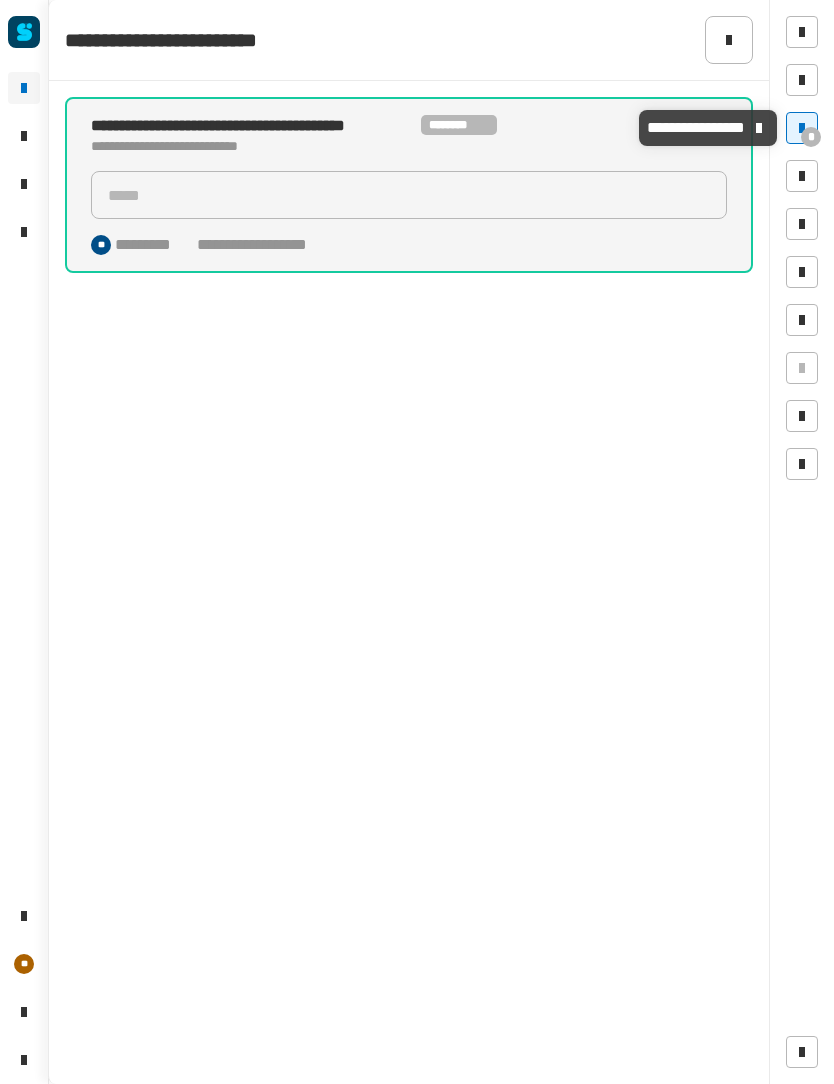 click 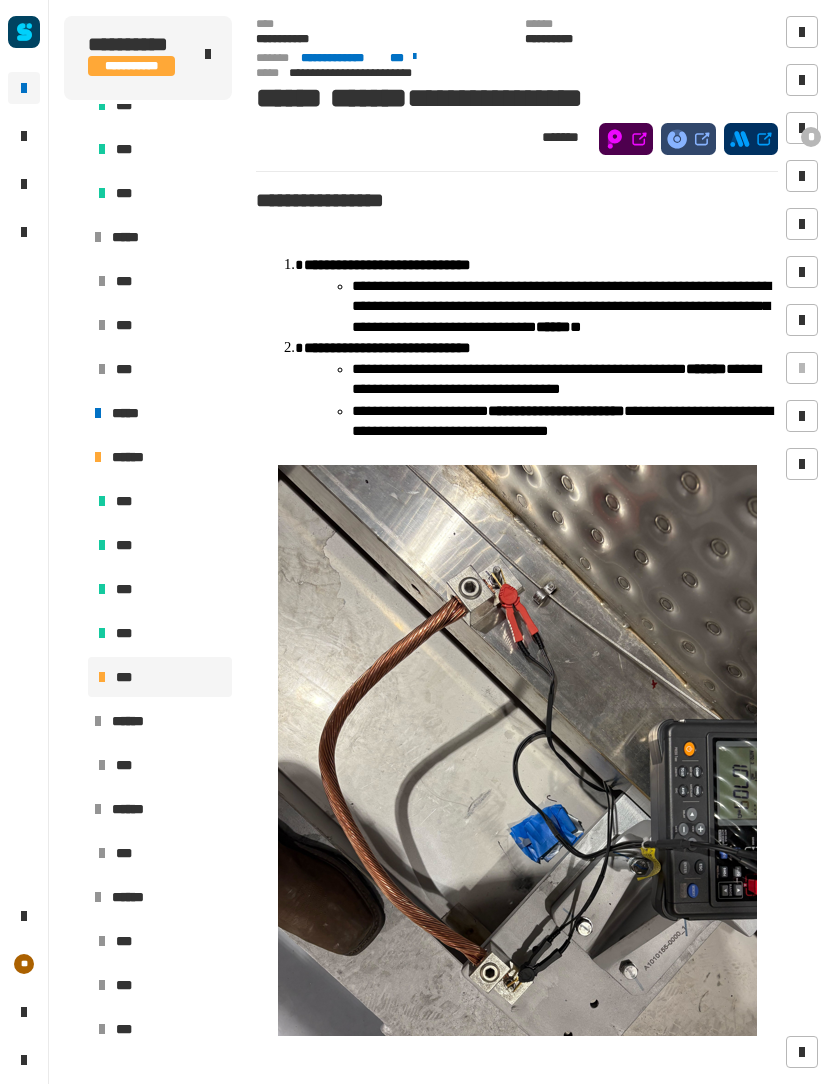scroll, scrollTop: 0, scrollLeft: 0, axis: both 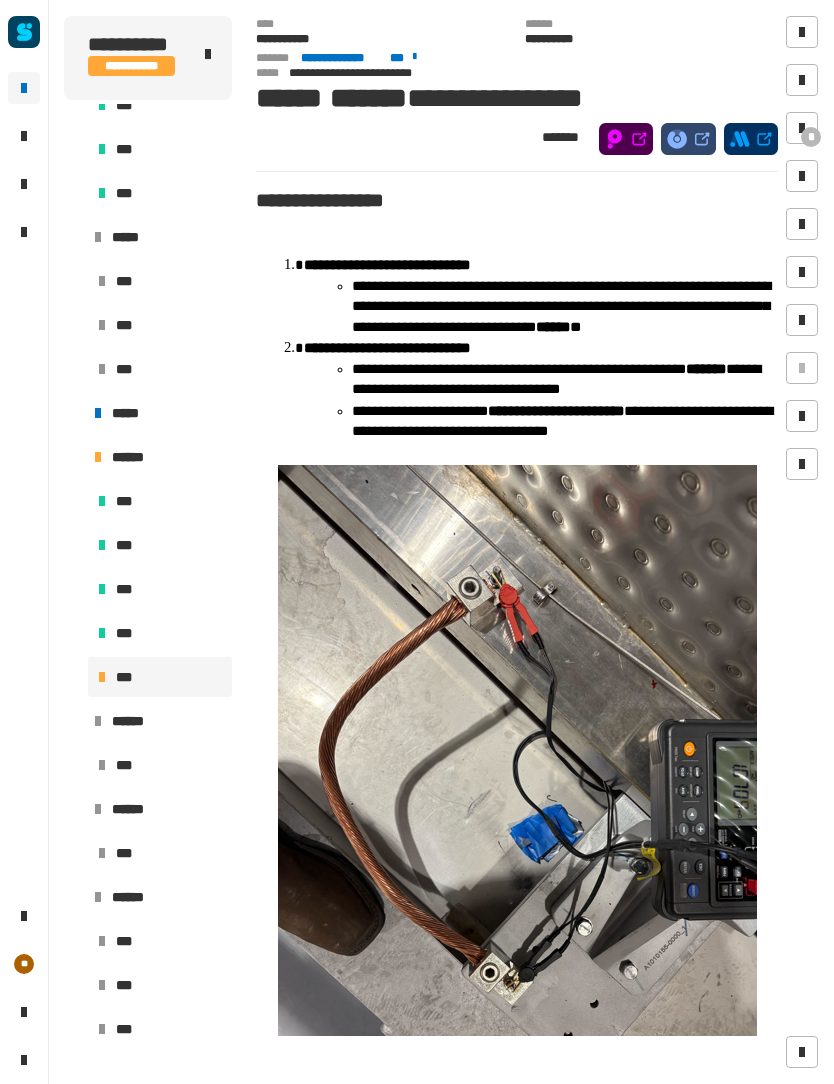 click on "*" at bounding box center [802, 128] 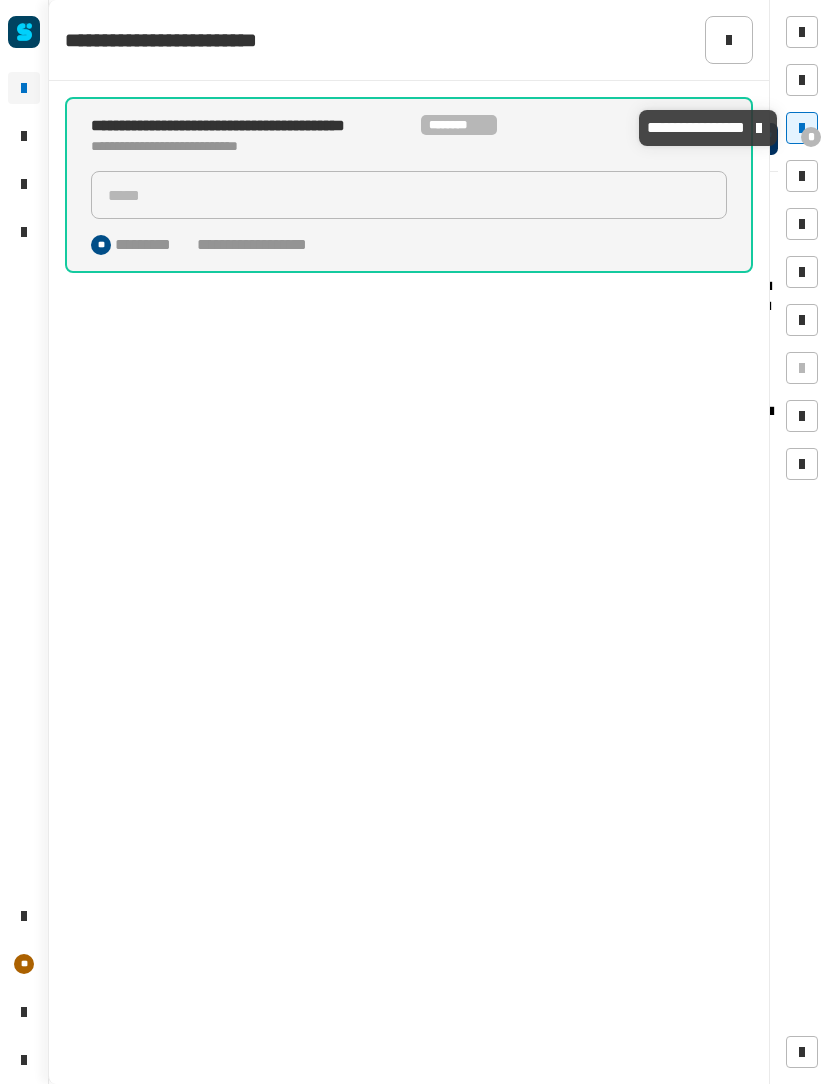 click at bounding box center (802, 128) 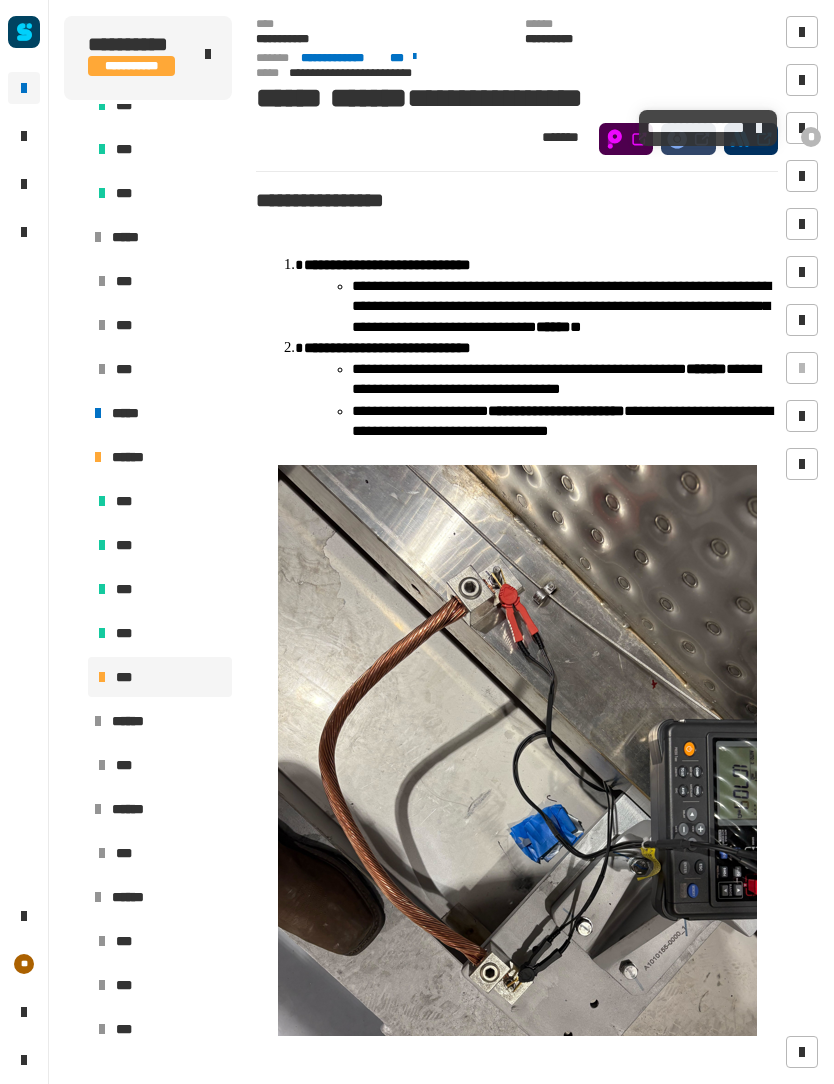 click on "**********" 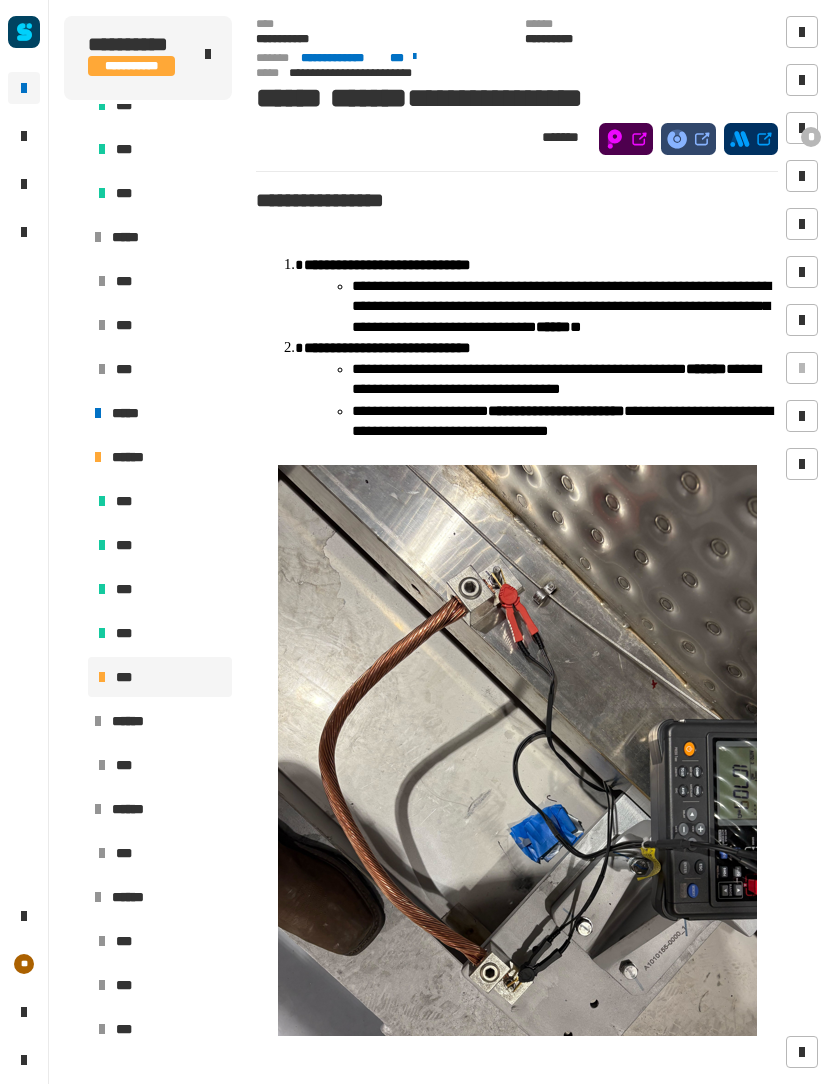 click on "*******" 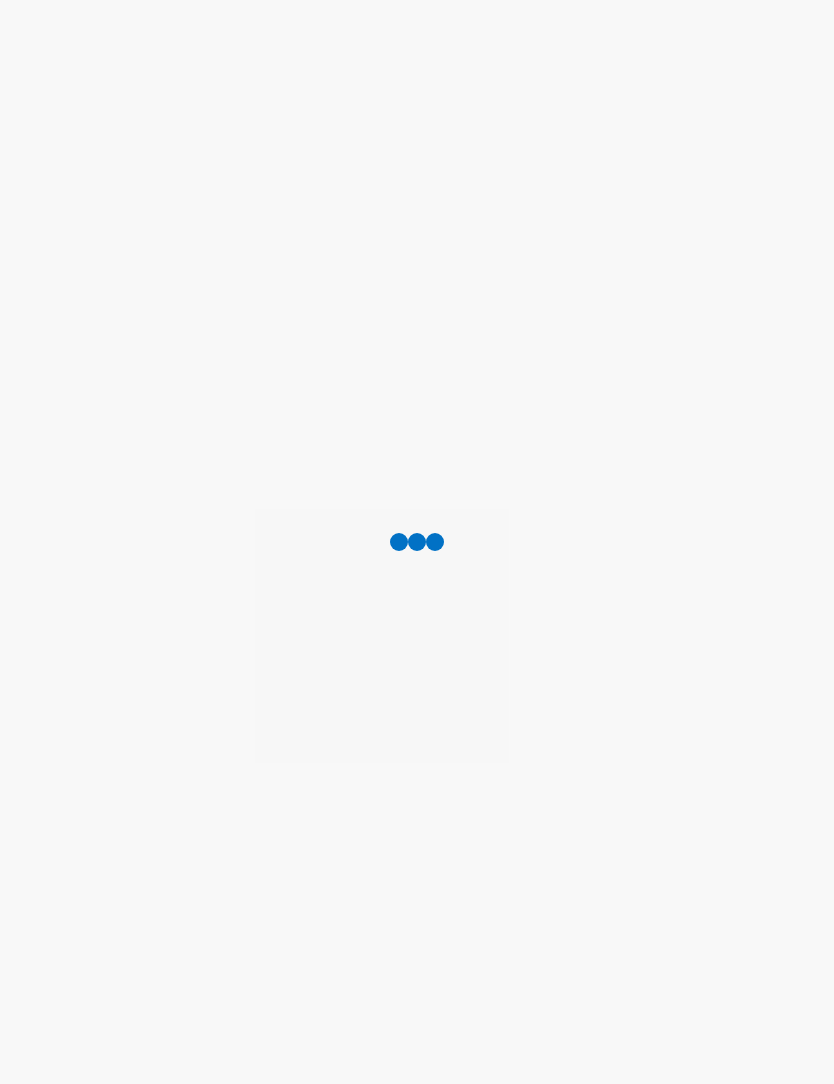 scroll, scrollTop: 0, scrollLeft: 0, axis: both 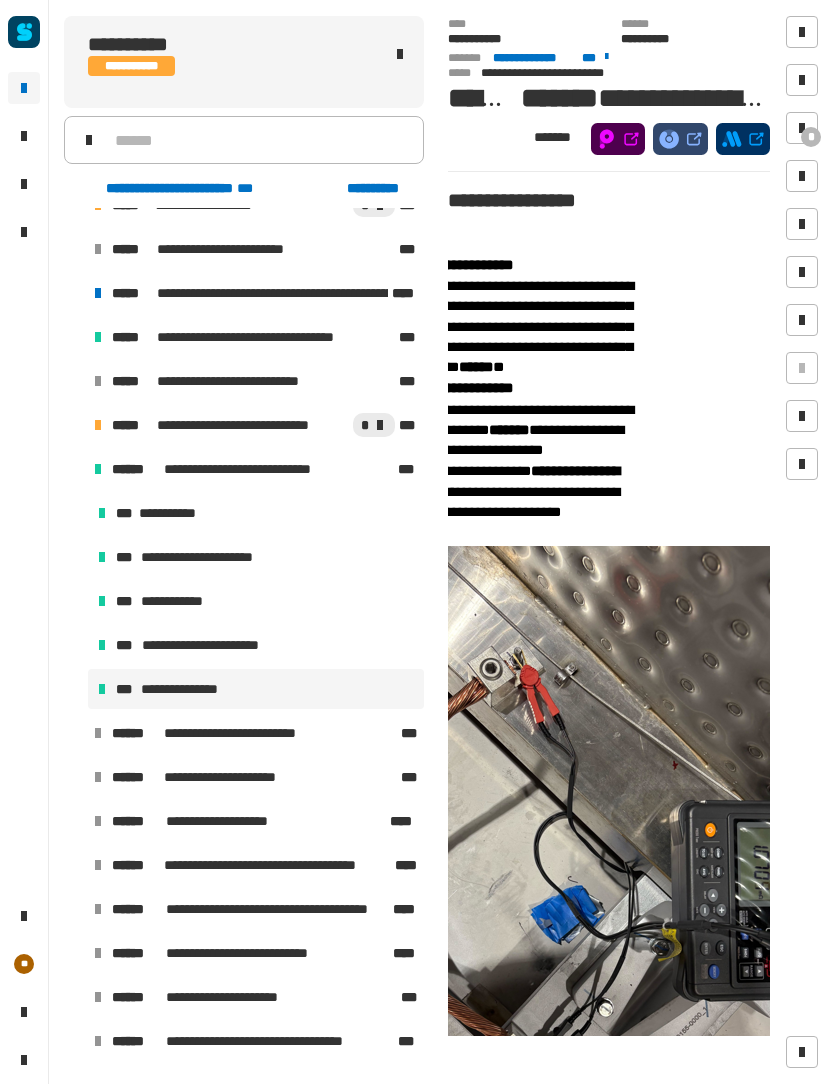 click on "**********" at bounding box center [254, 821] 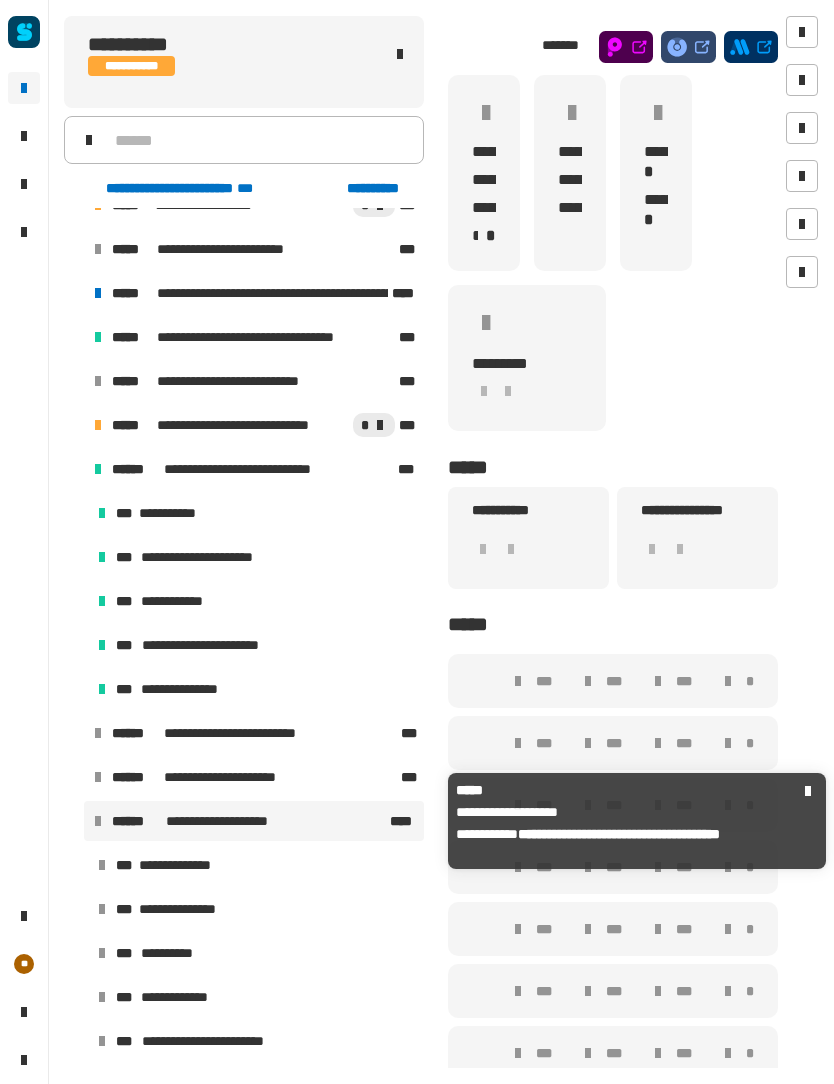 scroll, scrollTop: 323, scrollLeft: 0, axis: vertical 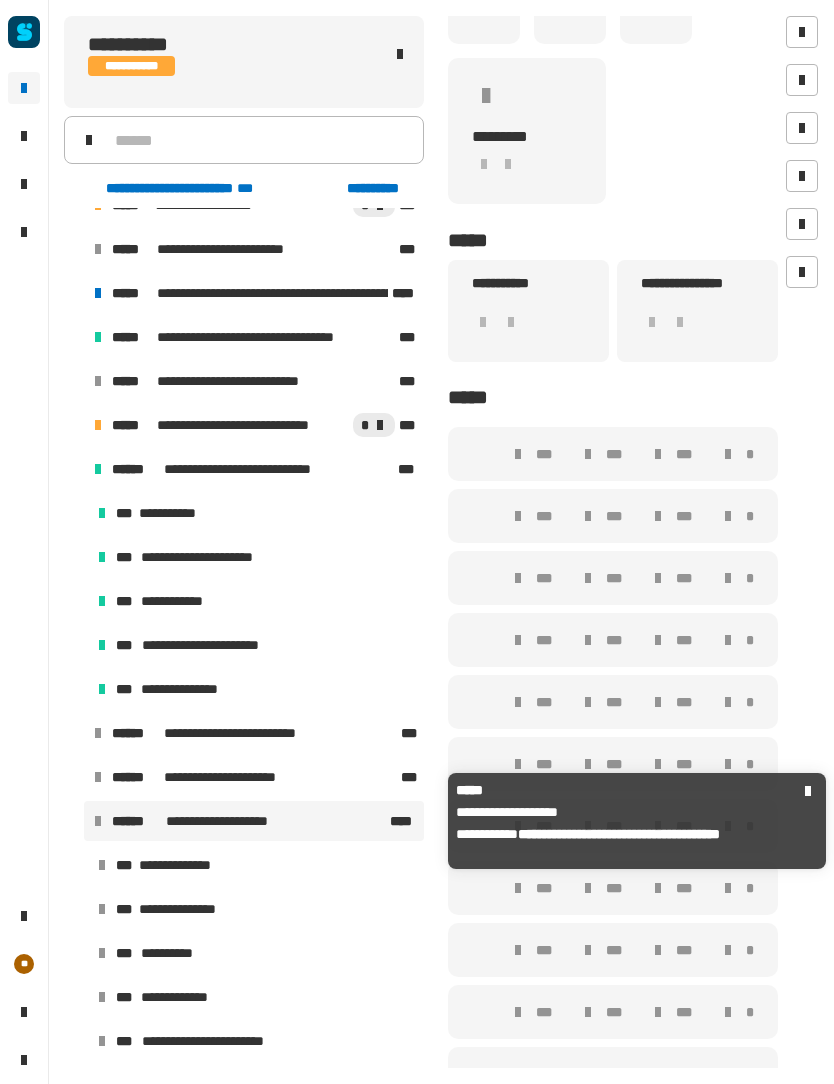 click 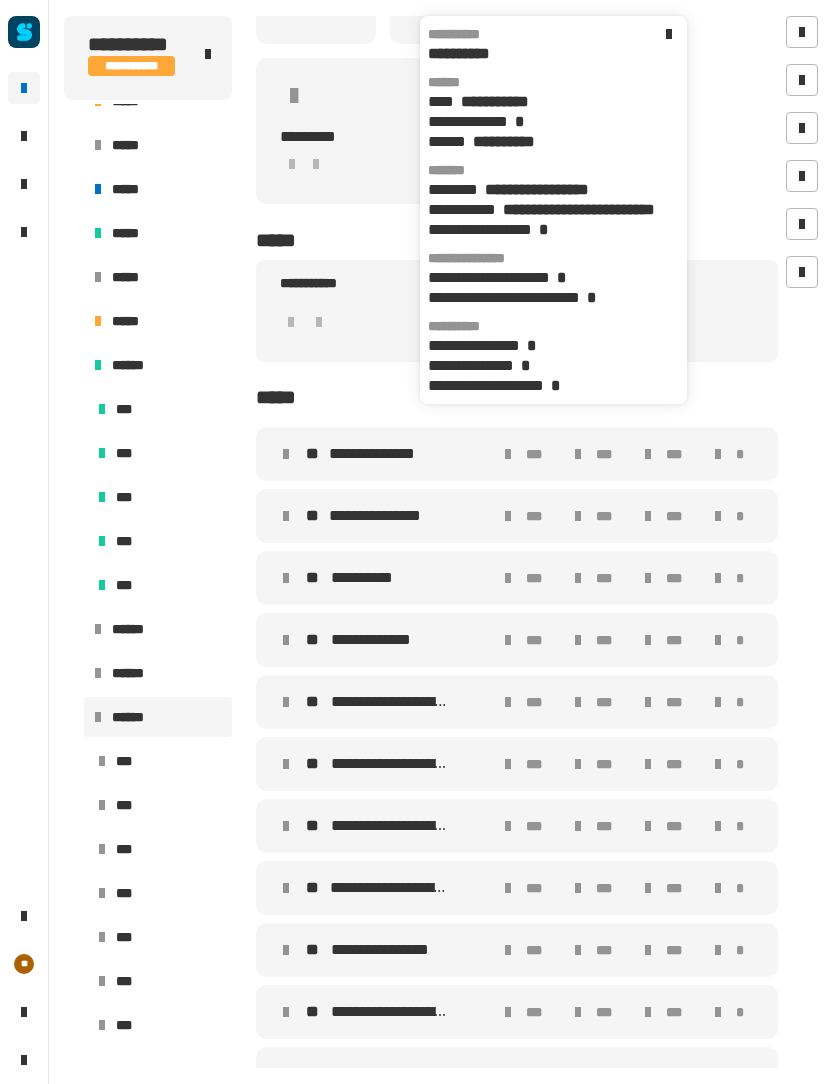 click on "**********" at bounding box center [517, 640] 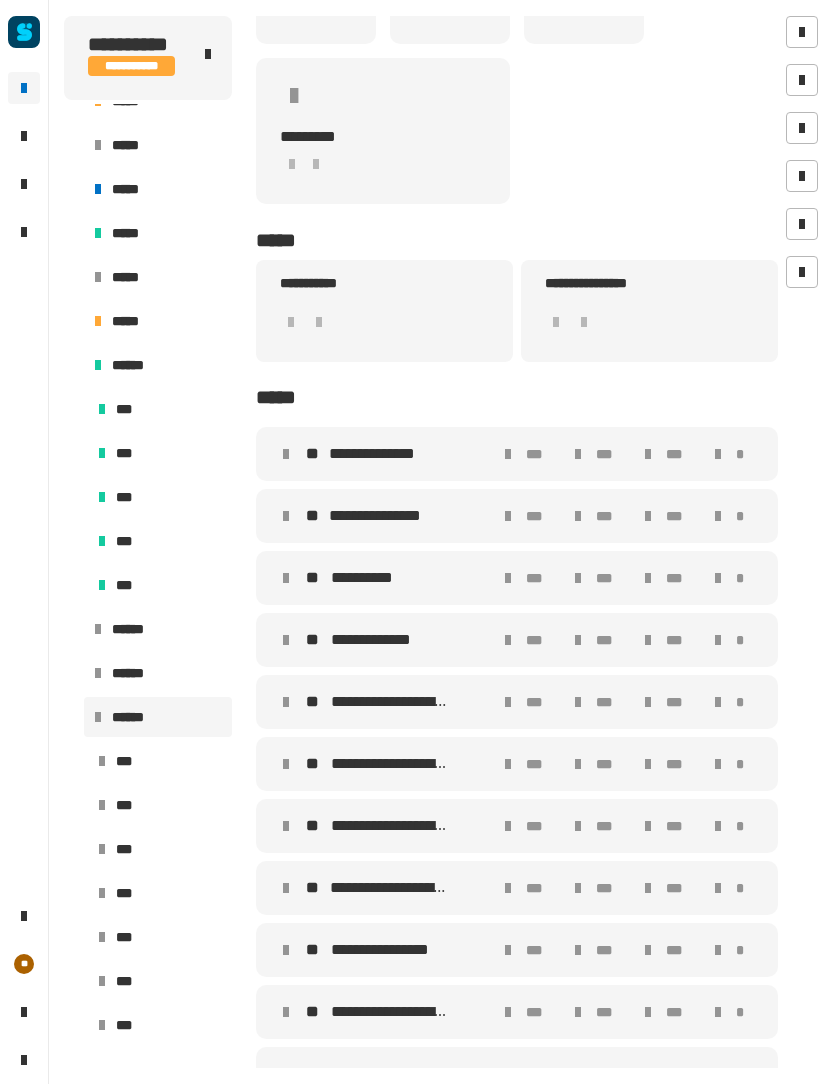 click on "**********" at bounding box center (374, 640) 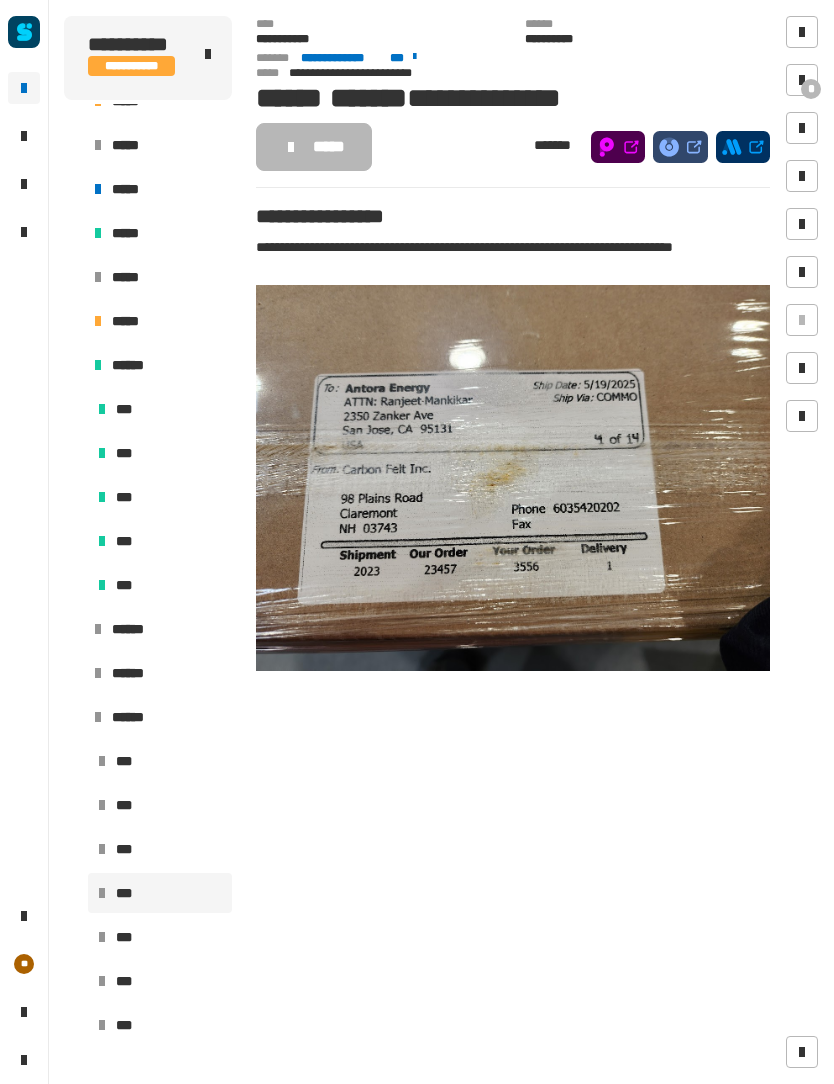 click on "*" at bounding box center (802, 80) 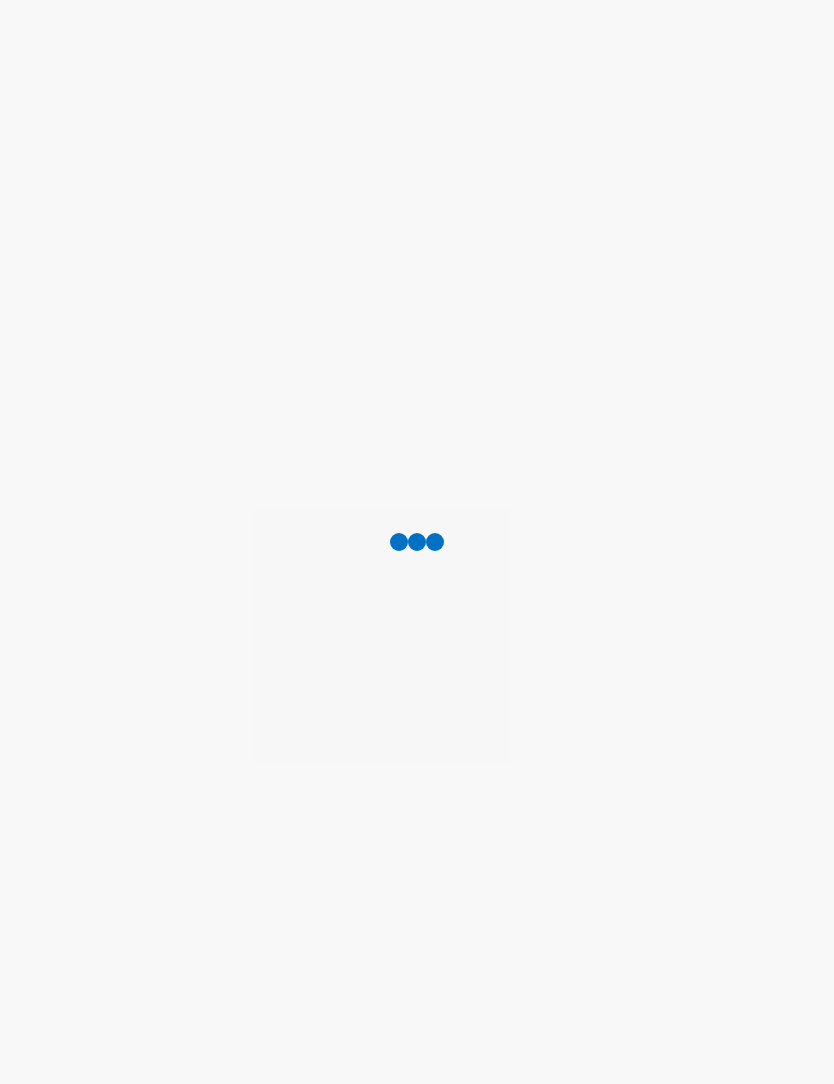 scroll, scrollTop: 0, scrollLeft: 0, axis: both 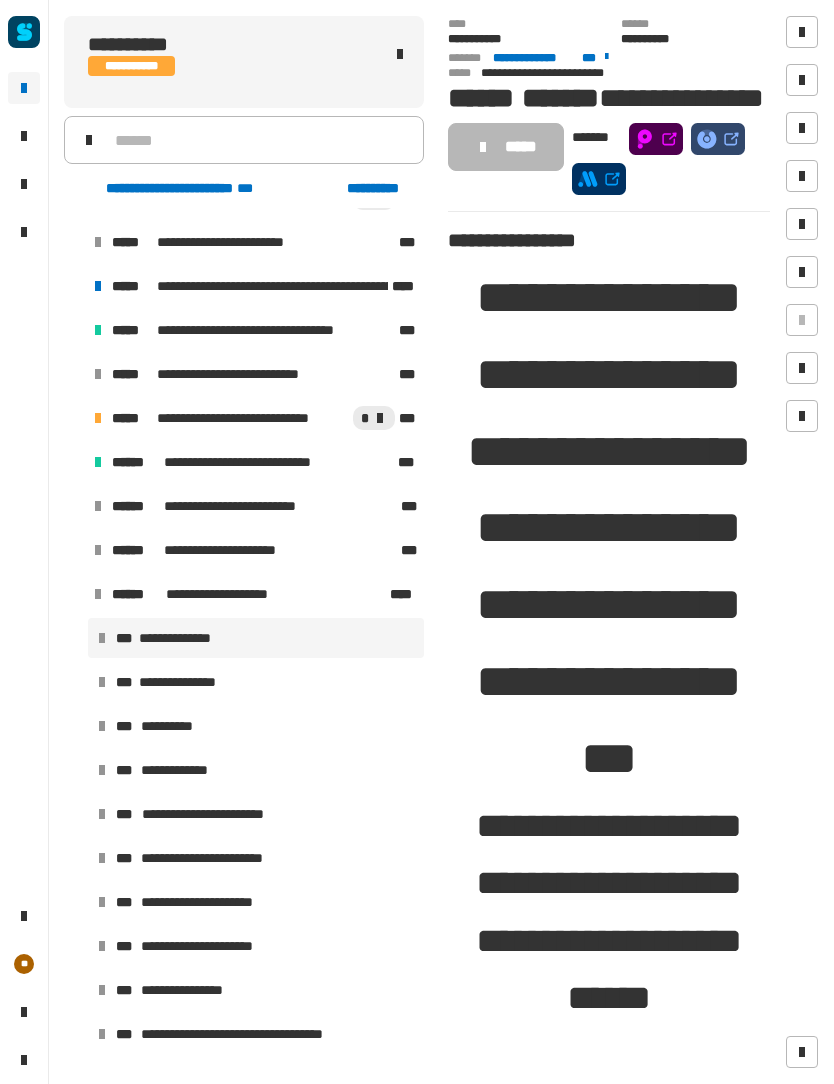 click on "**********" at bounding box center [256, 814] 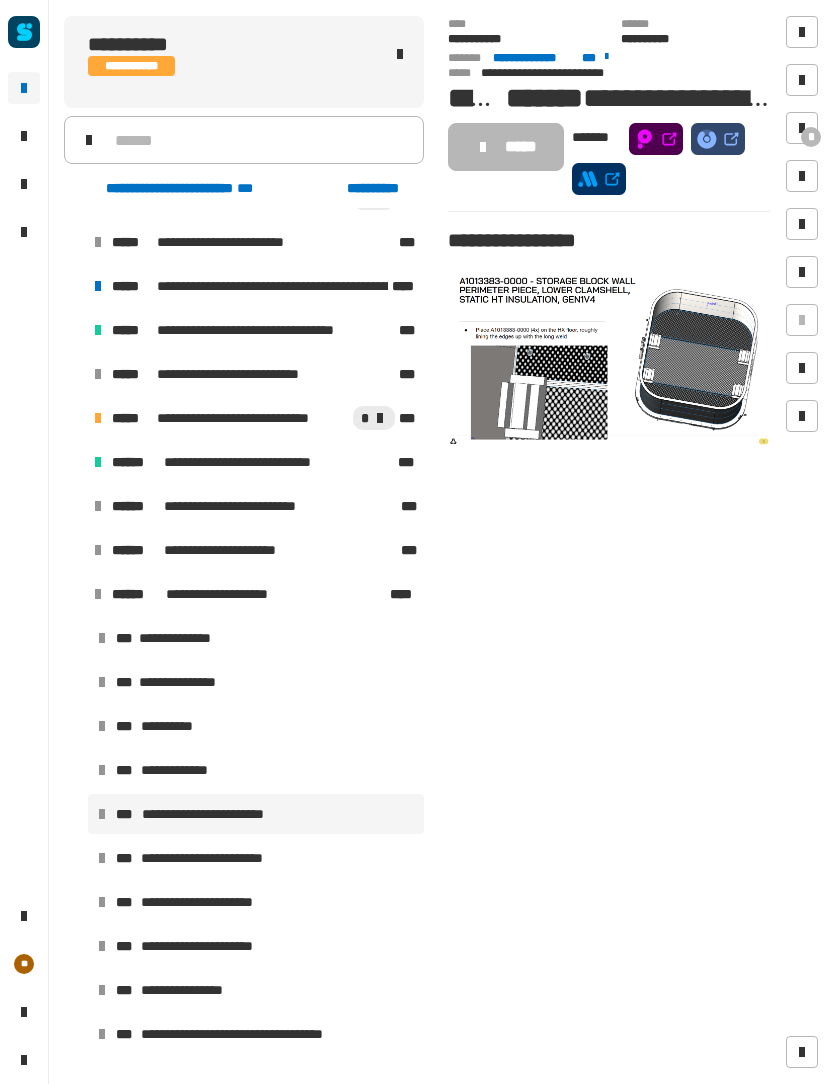 click on "**********" at bounding box center (256, 858) 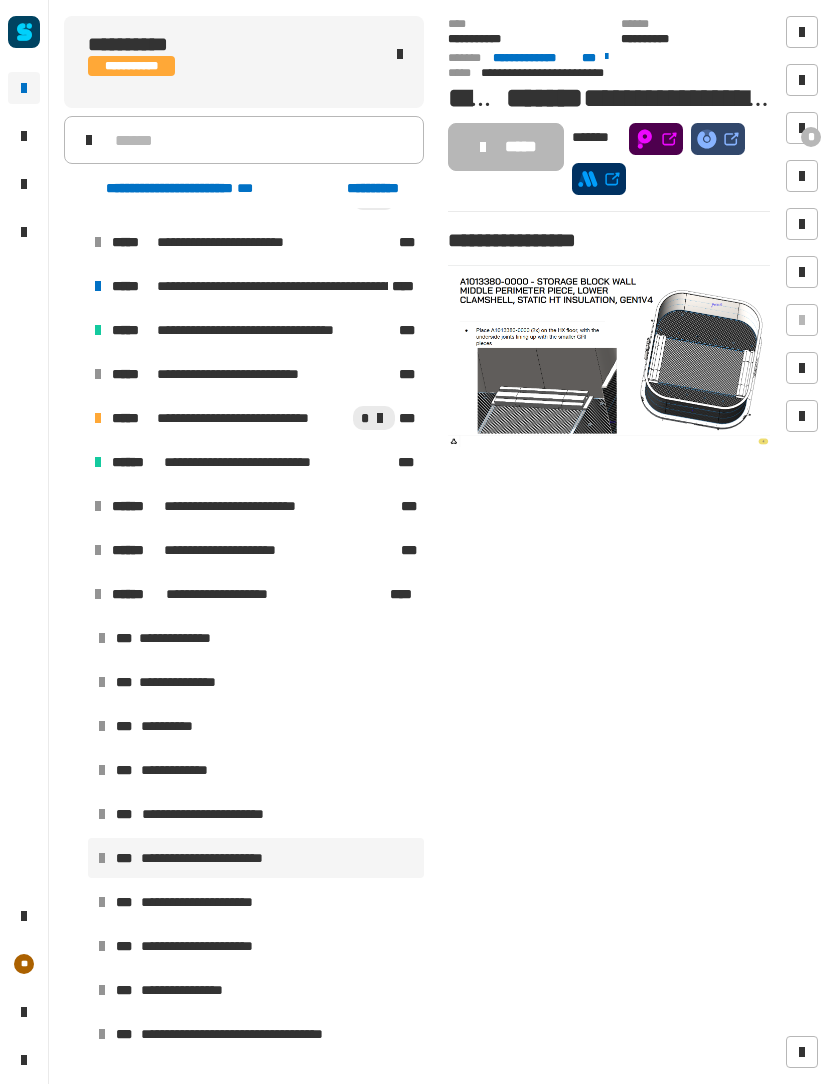 click on "**********" at bounding box center [256, 902] 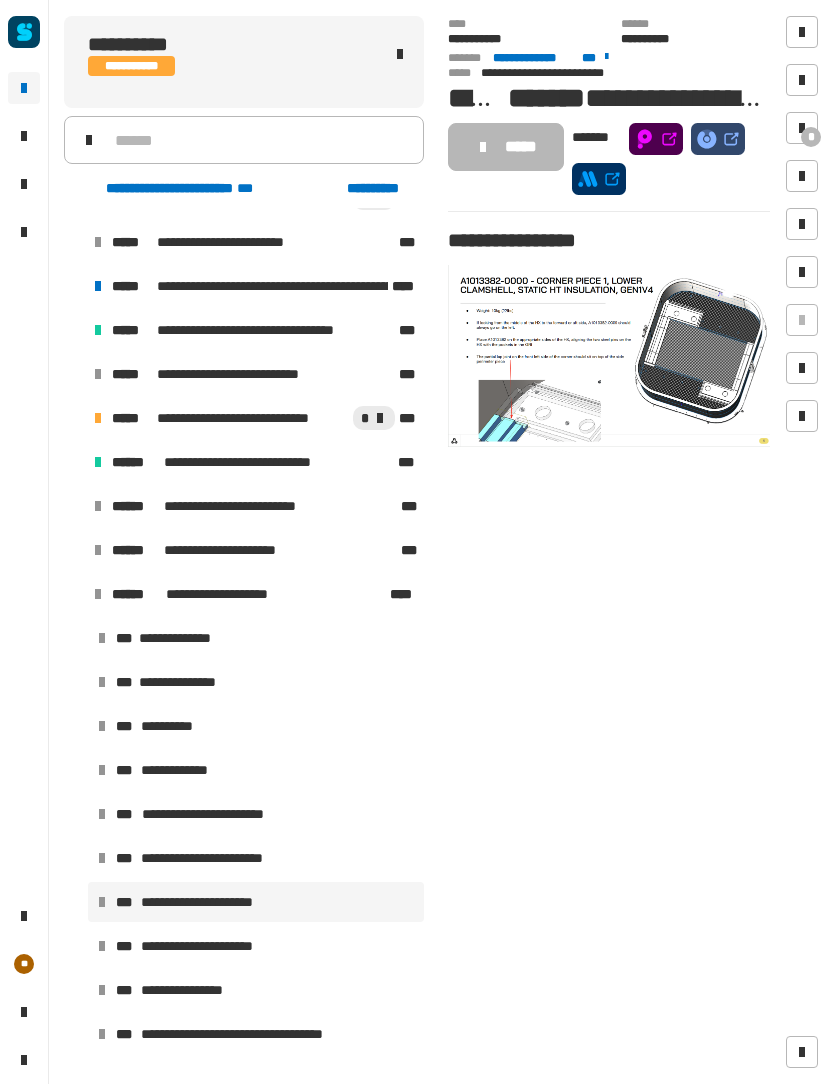 click on "**********" at bounding box center [213, 858] 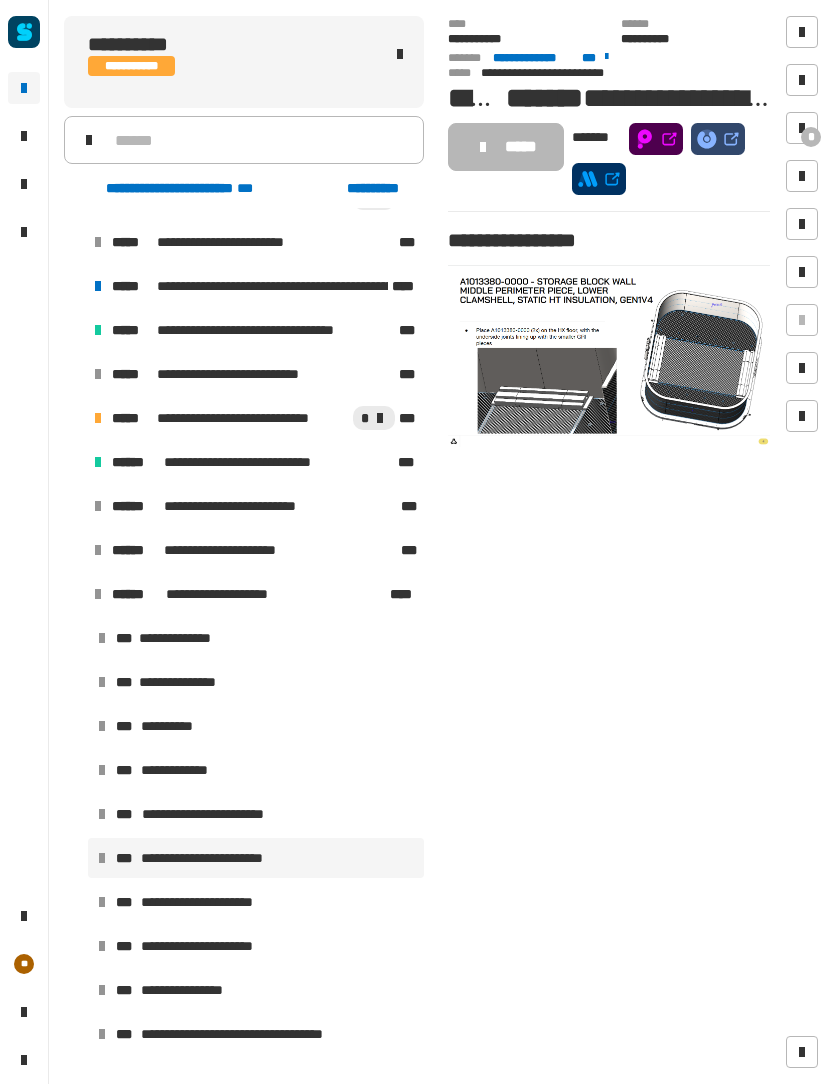 click on "**********" at bounding box center [213, 814] 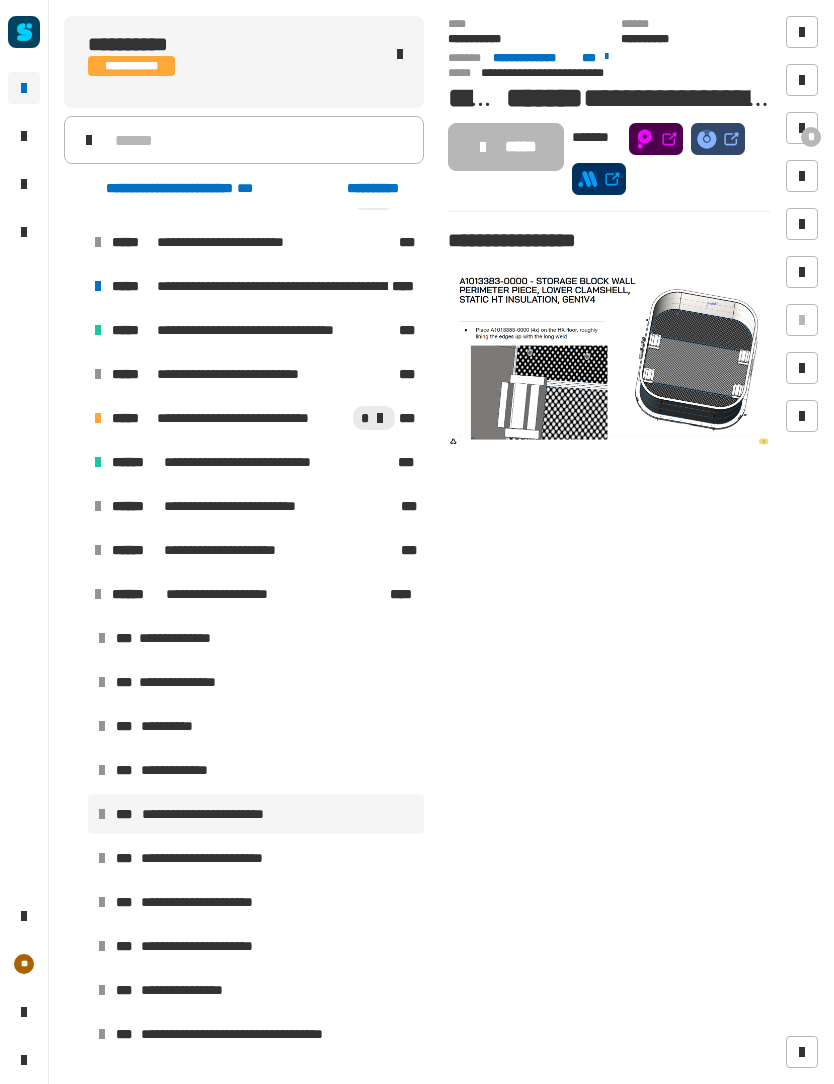 click on "**********" at bounding box center [256, 858] 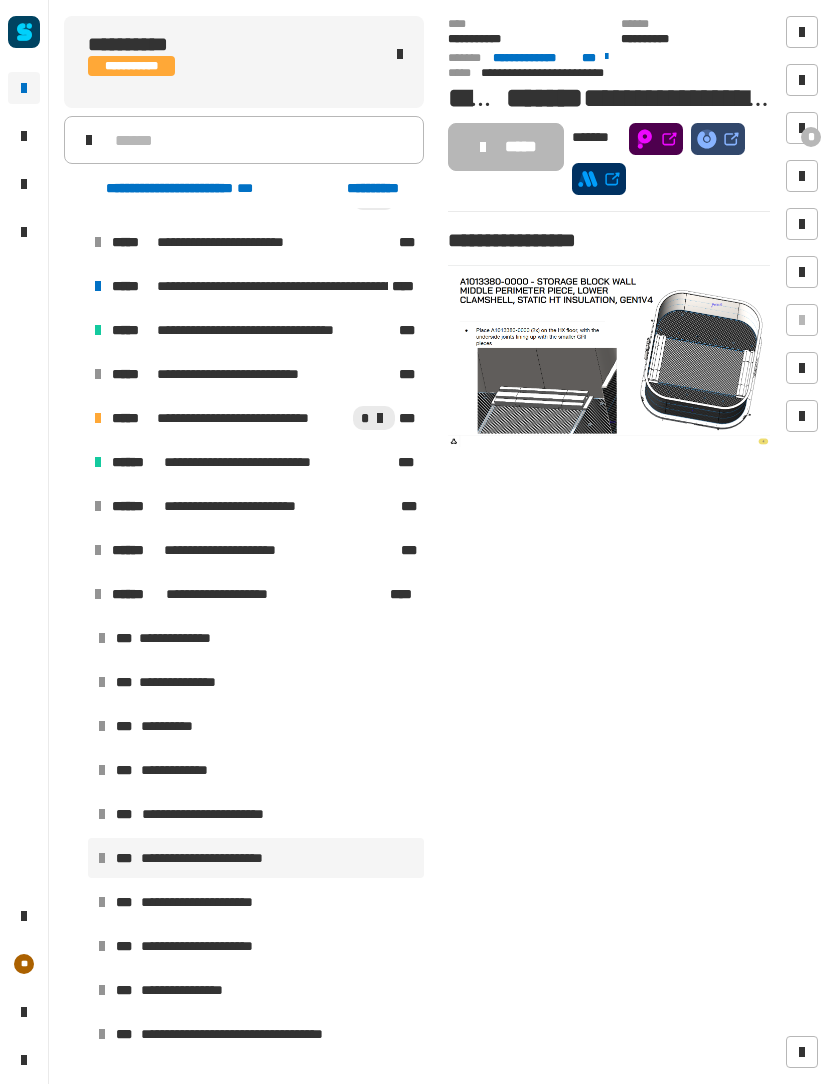 click on "**********" at bounding box center (204, 902) 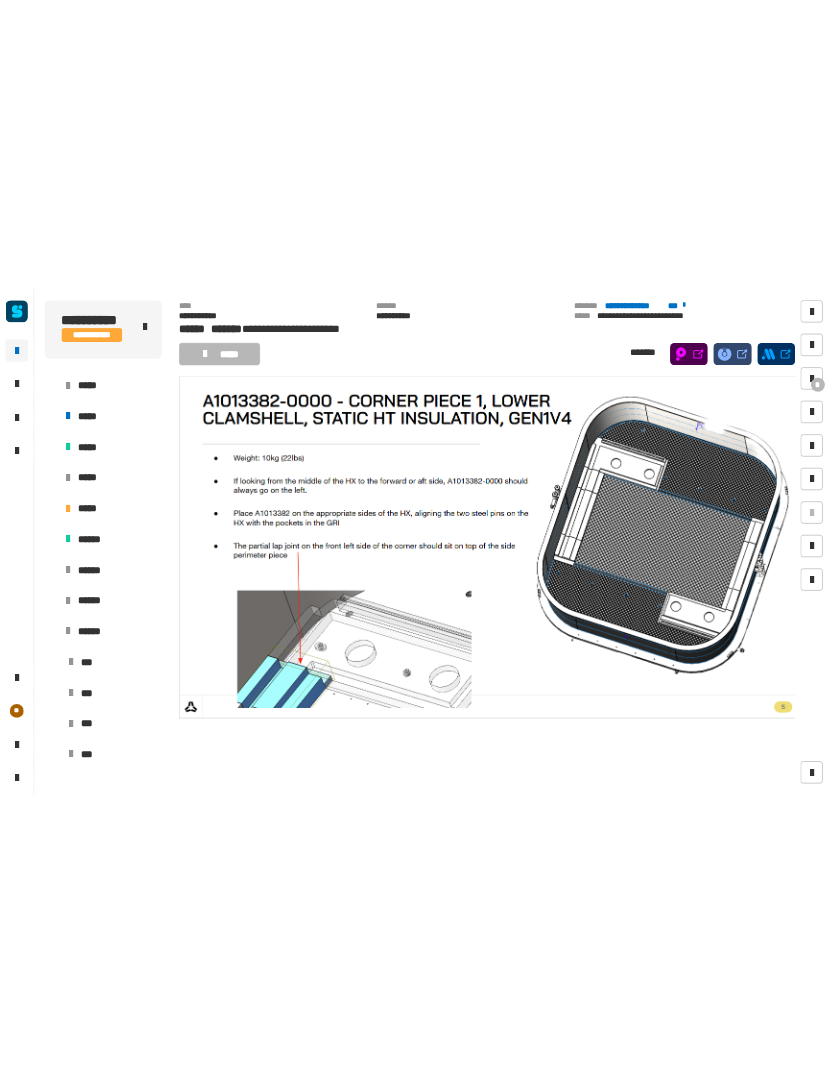 scroll, scrollTop: 63, scrollLeft: 0, axis: vertical 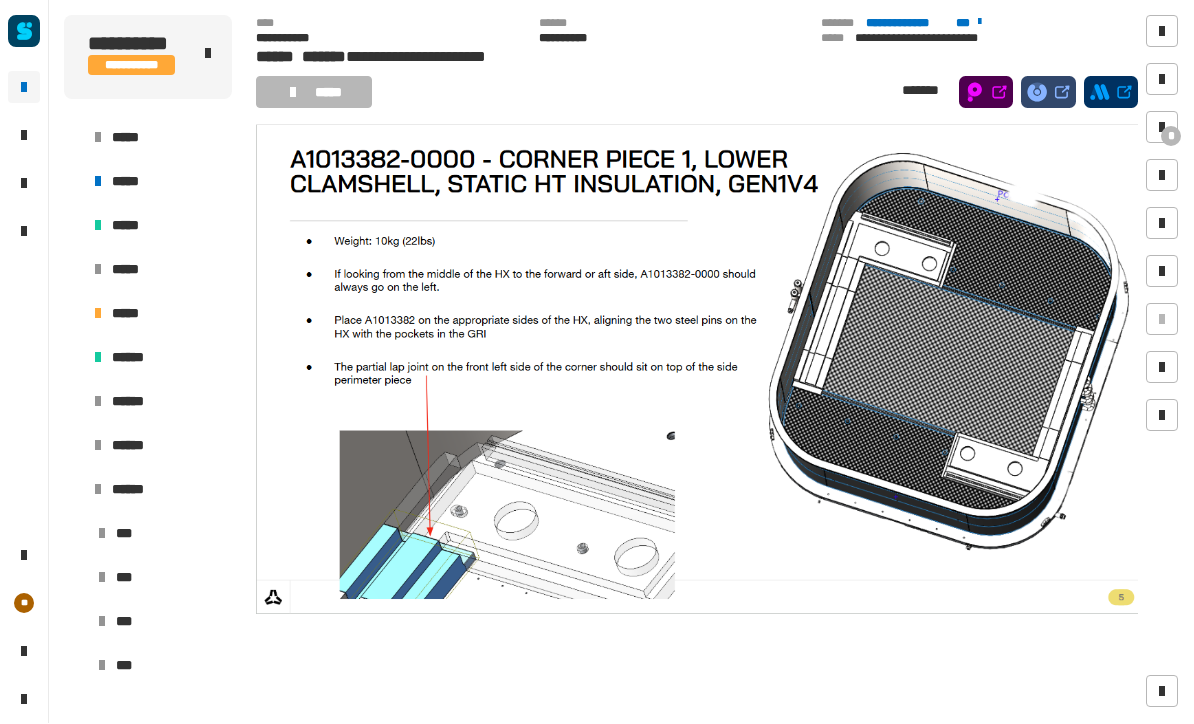 click at bounding box center (697, 366) 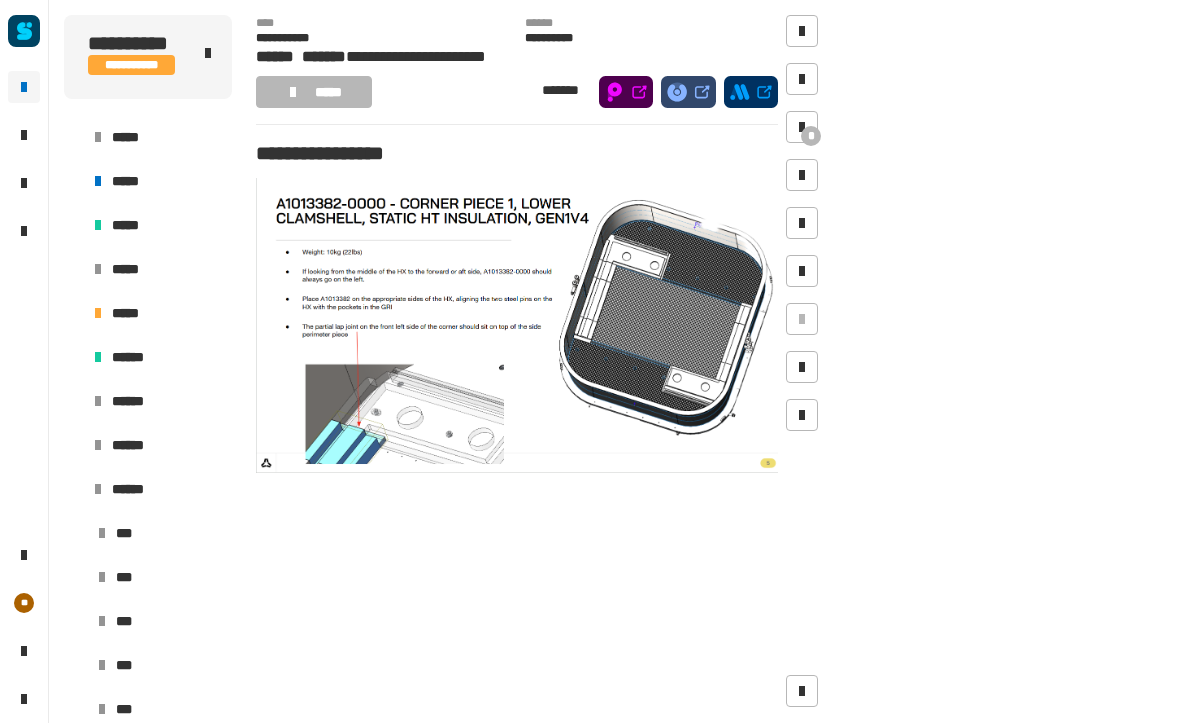 scroll, scrollTop: 0, scrollLeft: 0, axis: both 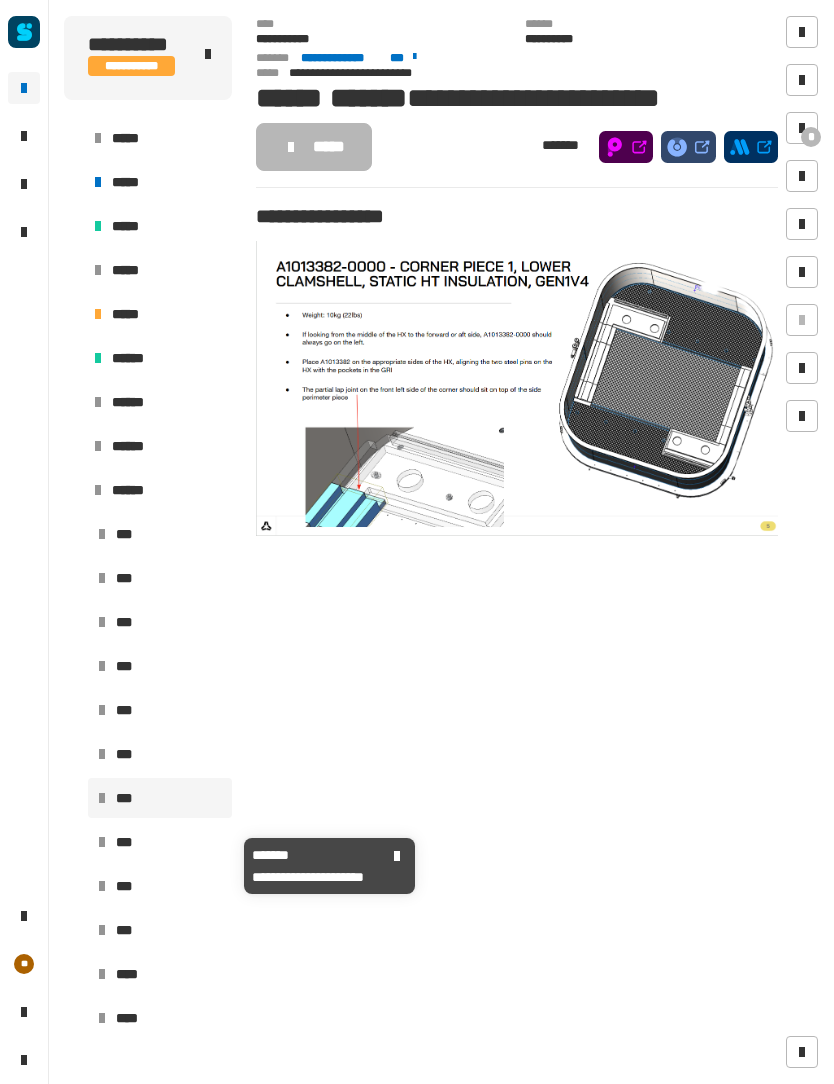 click on "***" at bounding box center (126, 842) 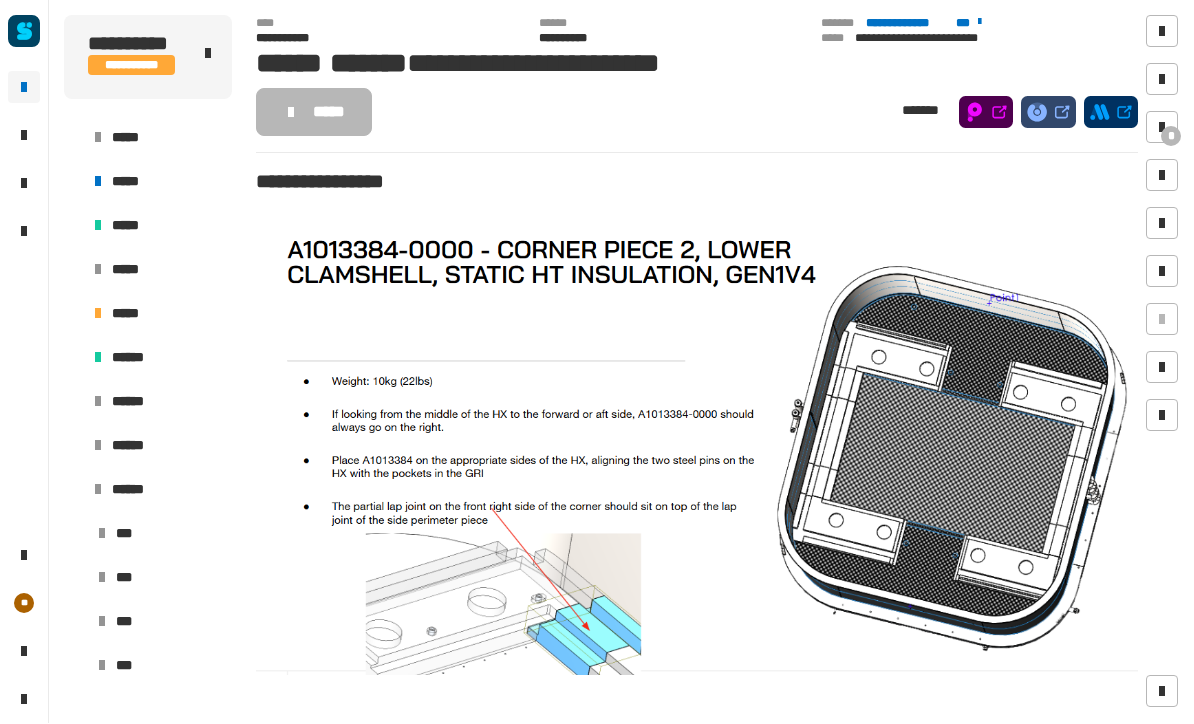 scroll, scrollTop: 0, scrollLeft: 0, axis: both 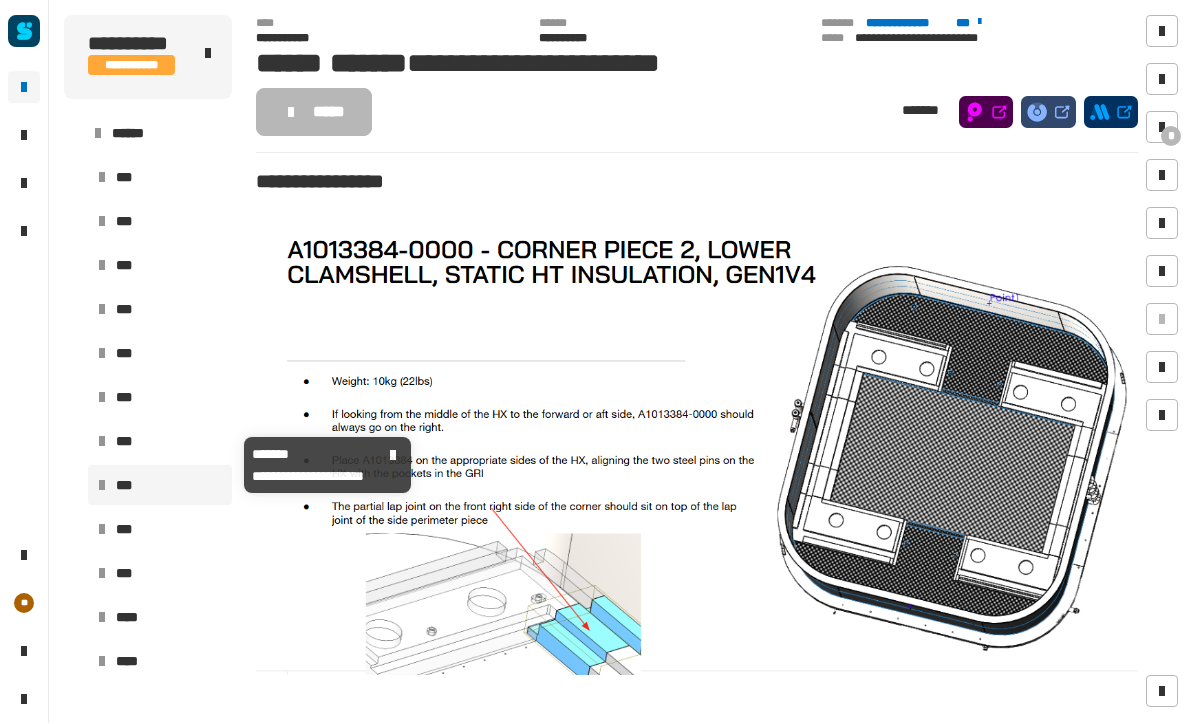 click on "***" at bounding box center [160, 442] 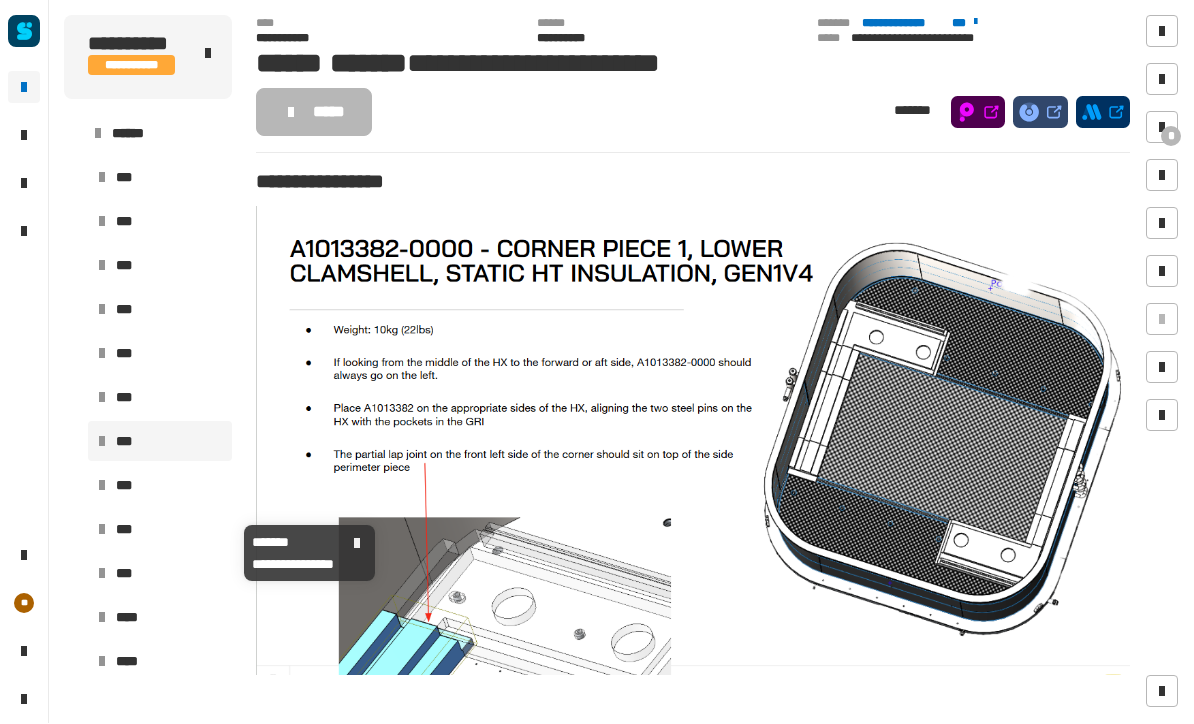 click on "***" at bounding box center (160, 530) 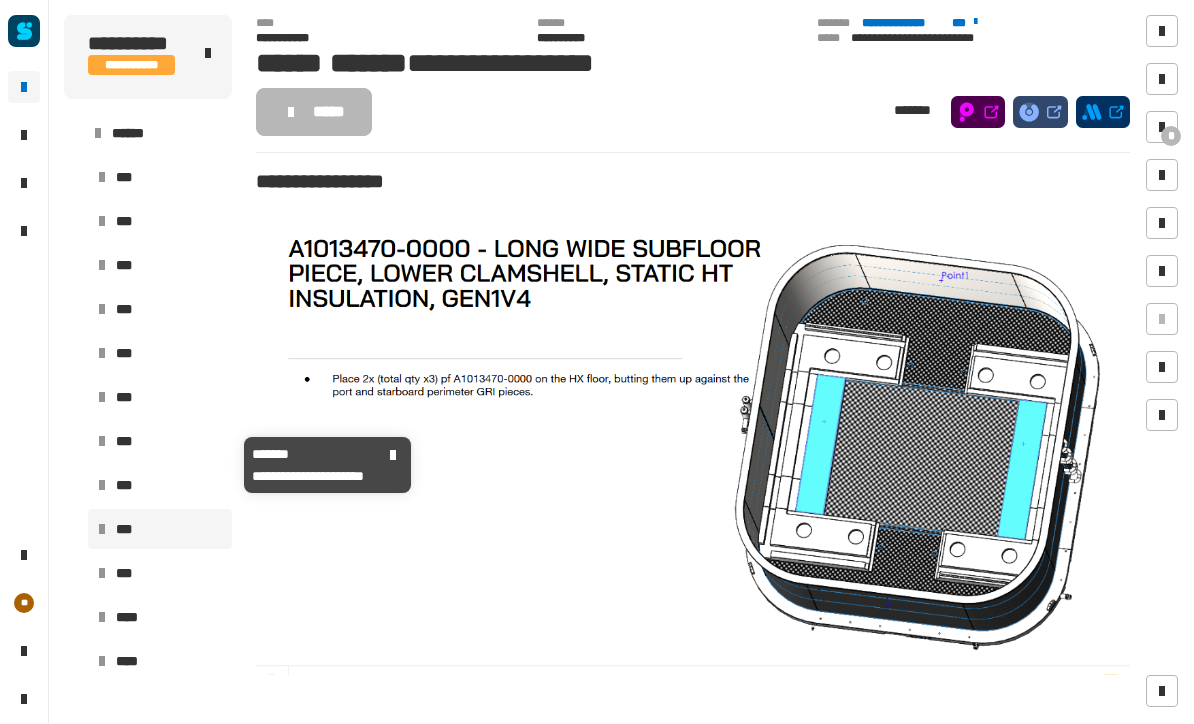 click on "***" at bounding box center (160, 442) 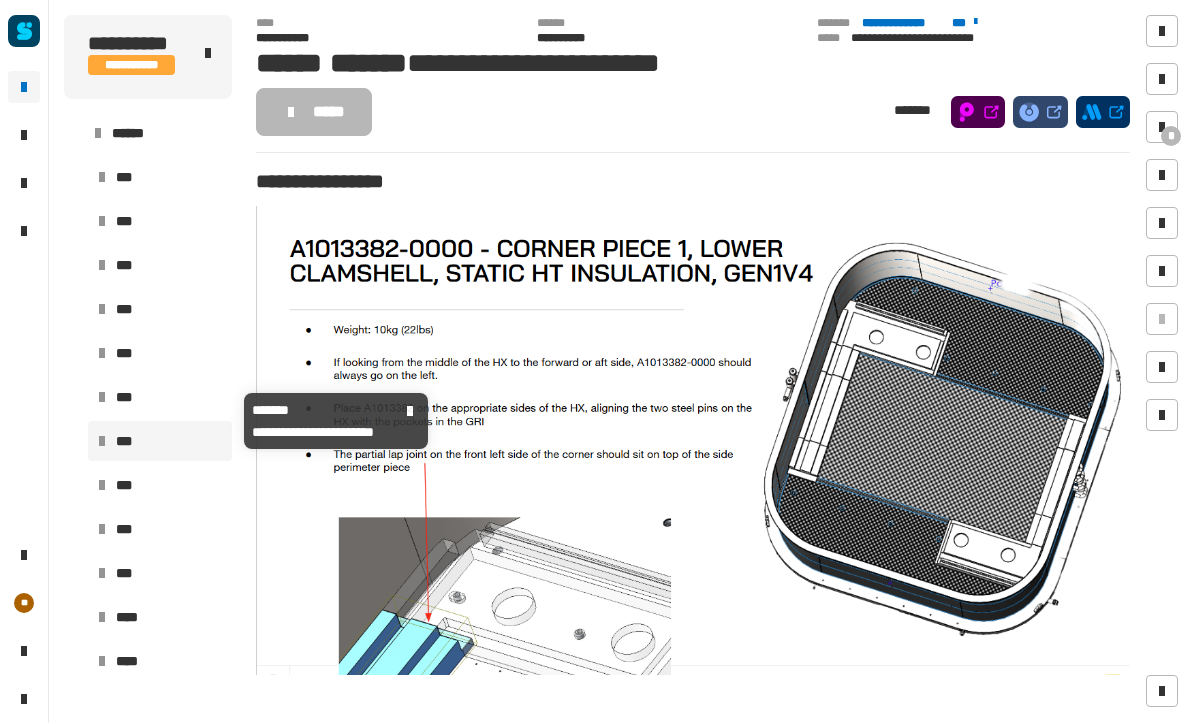 click on "***" at bounding box center [126, 398] 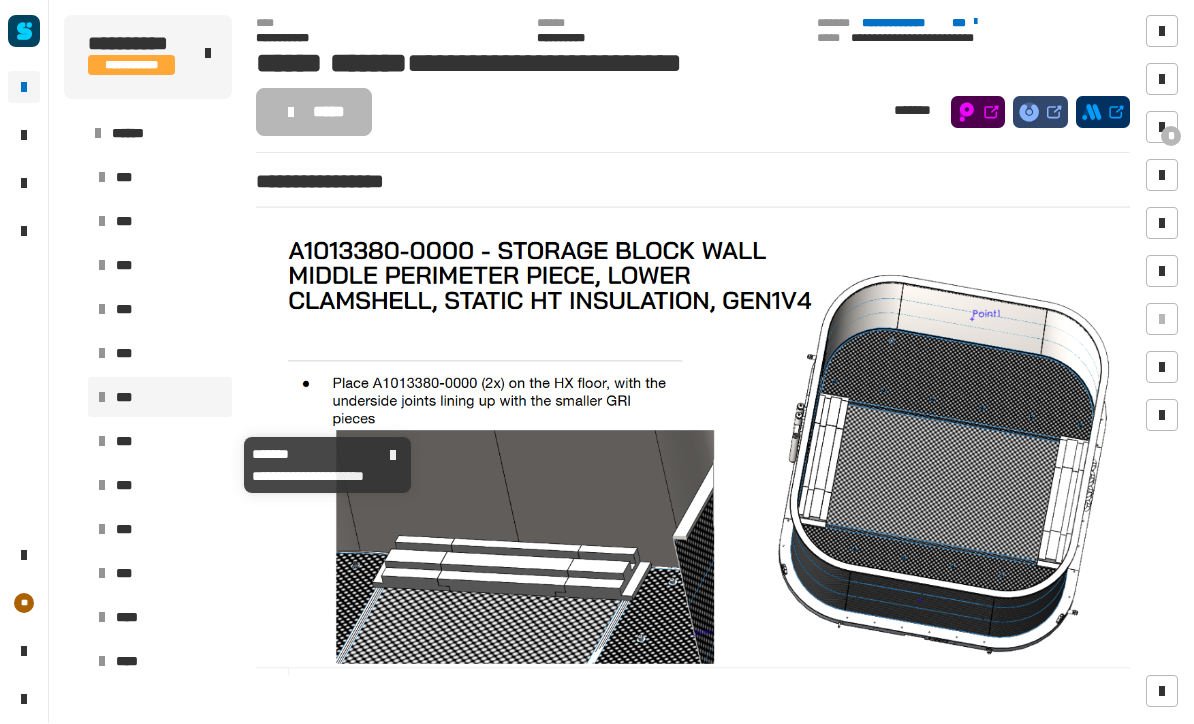 click on "***" at bounding box center [160, 442] 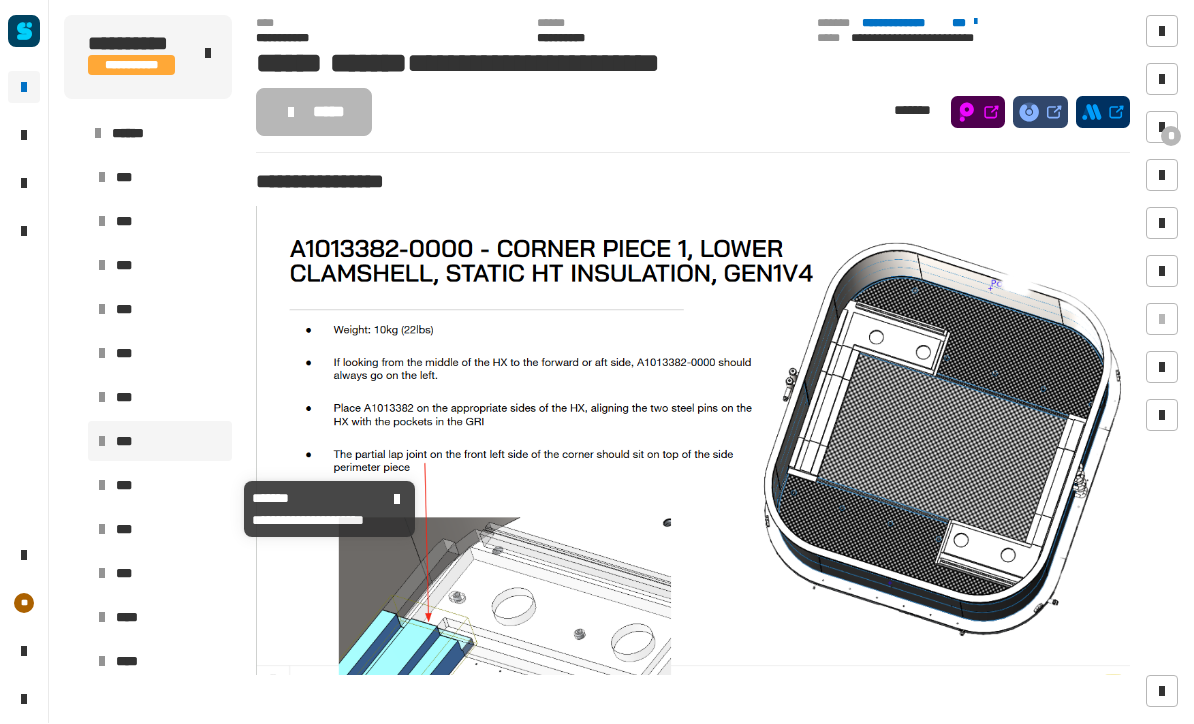 click on "***" at bounding box center [160, 486] 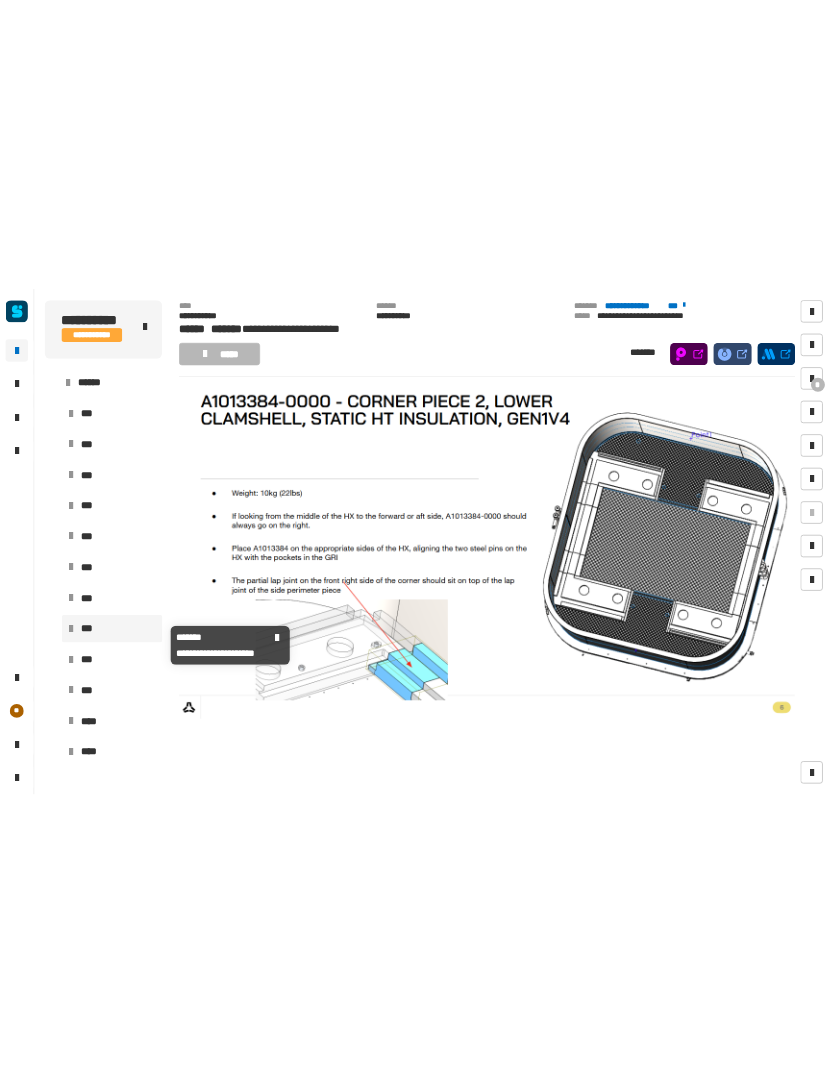 scroll, scrollTop: 63, scrollLeft: 0, axis: vertical 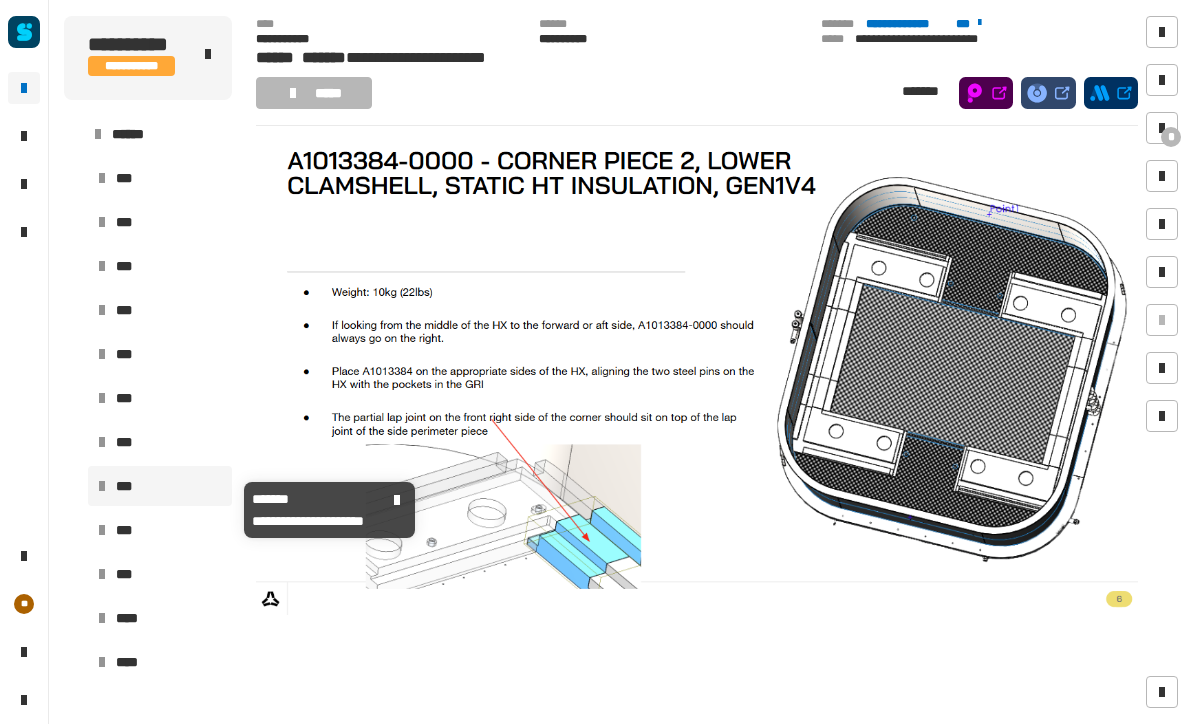 click at bounding box center [1162, 272] 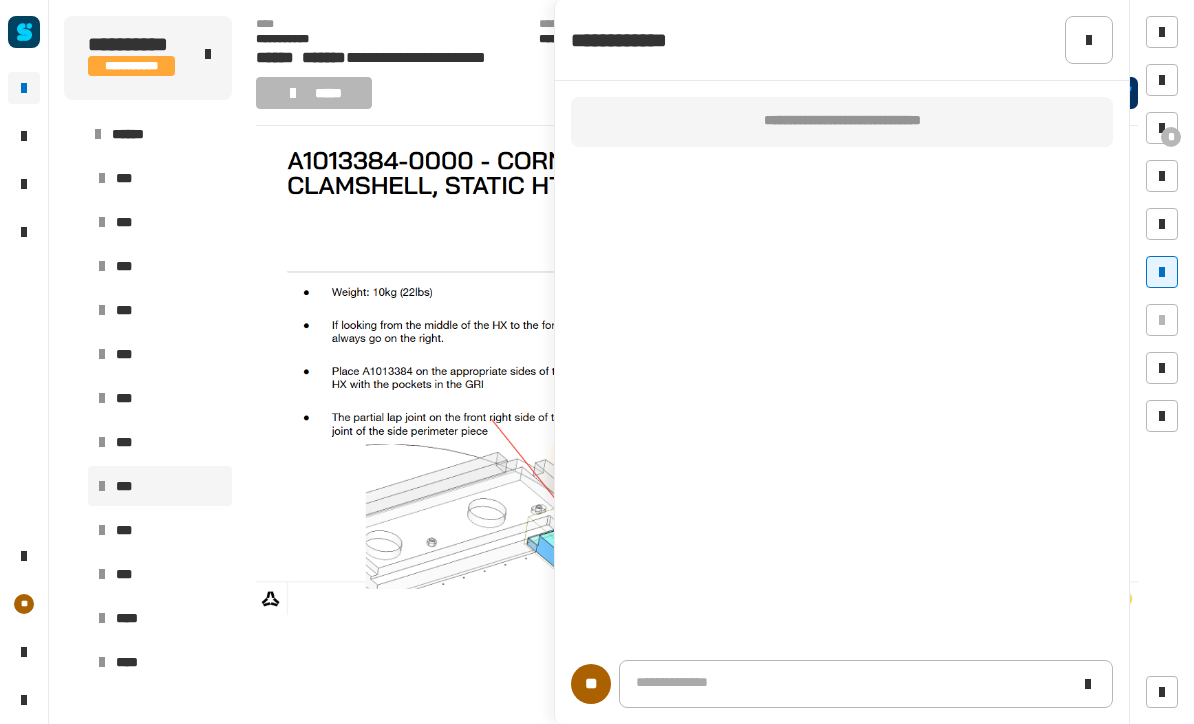 click on "**********" 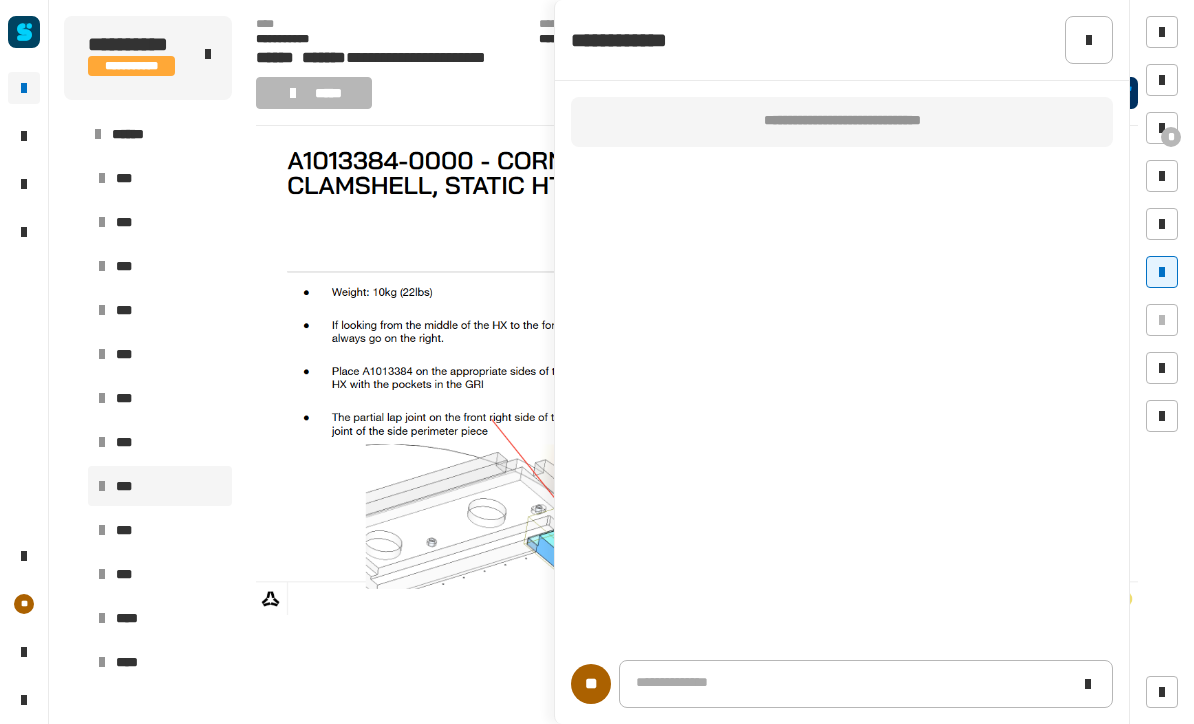 click 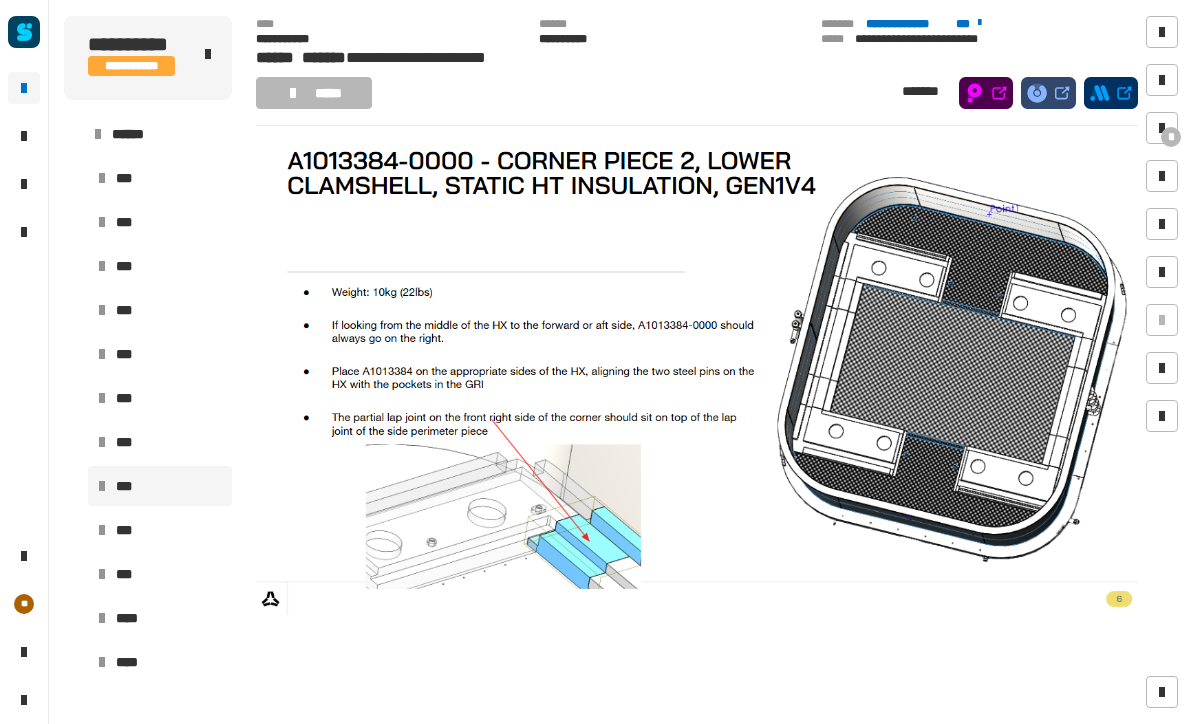 click at bounding box center (1162, 272) 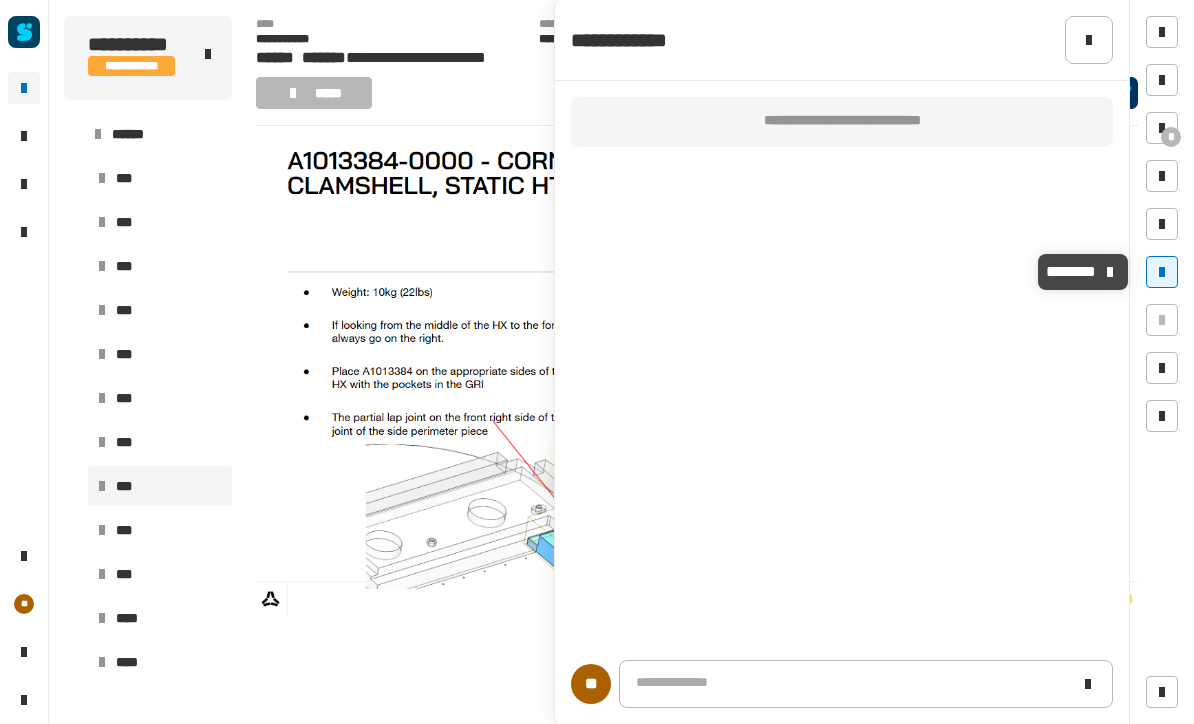 click 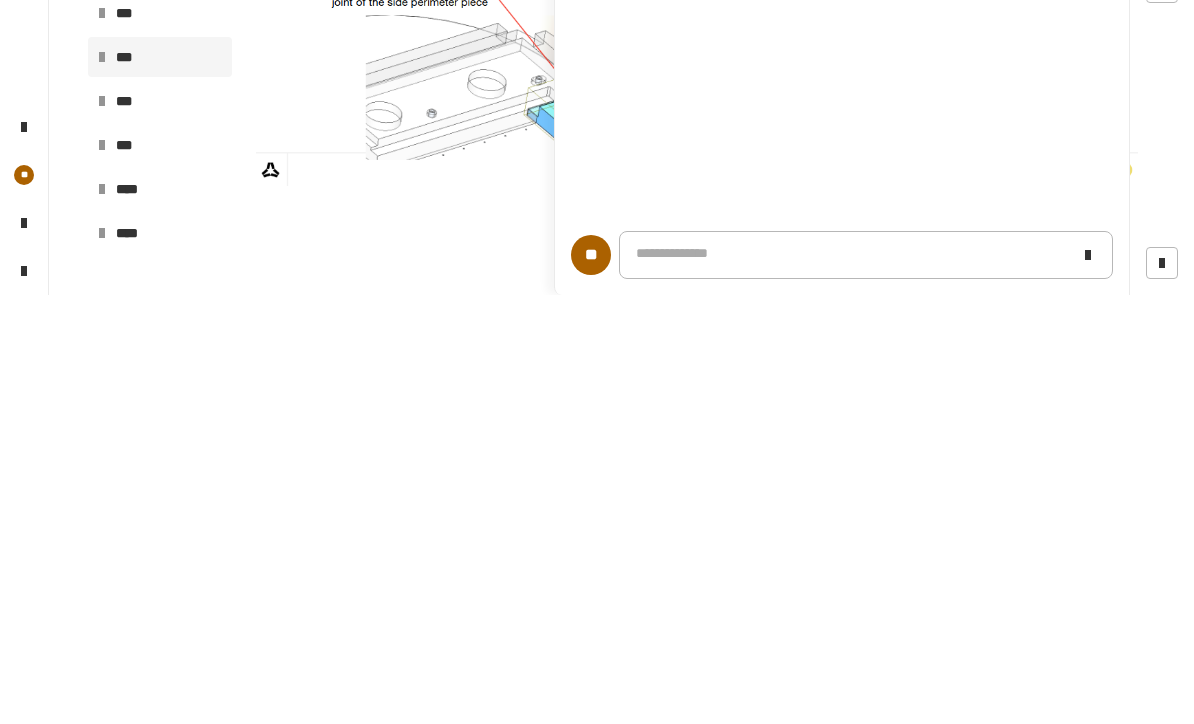 type 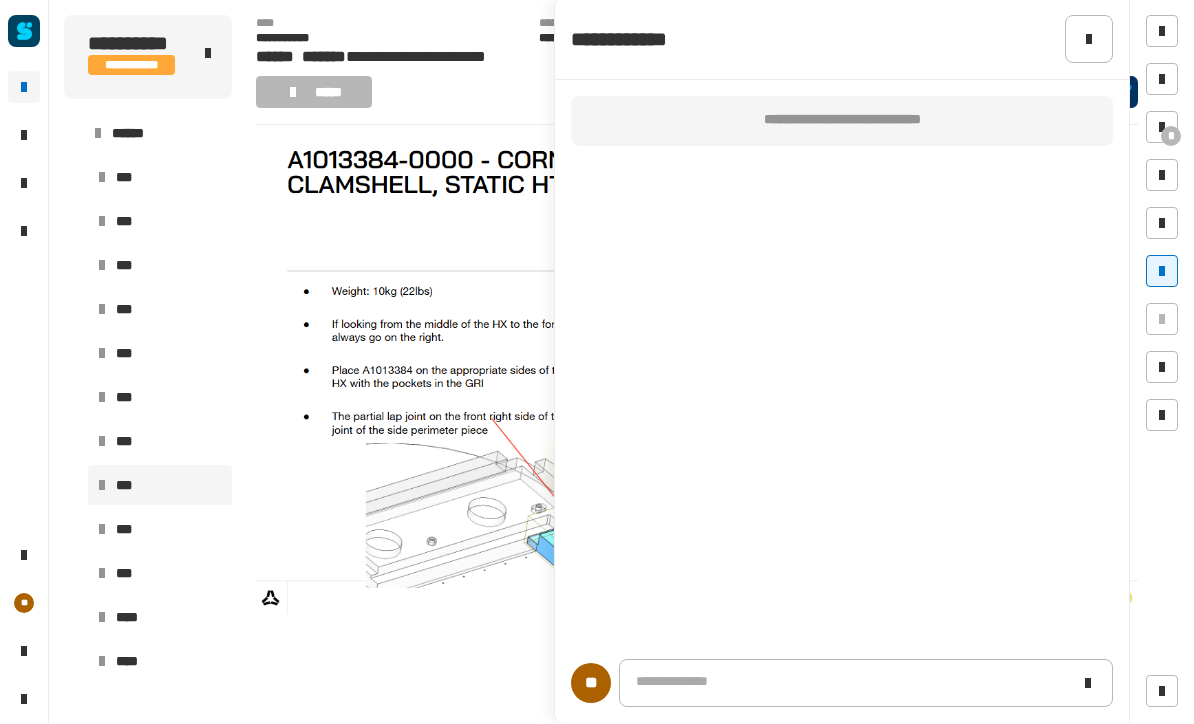 click at bounding box center (1162, 272) 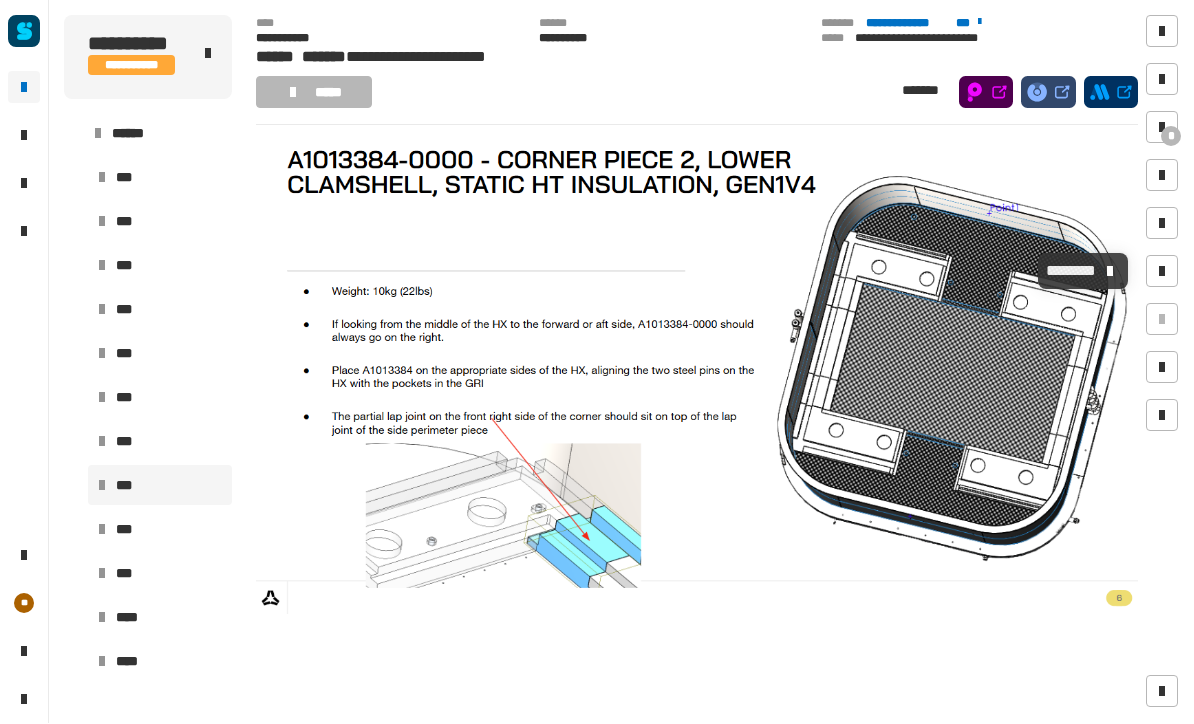 click at bounding box center [1162, 272] 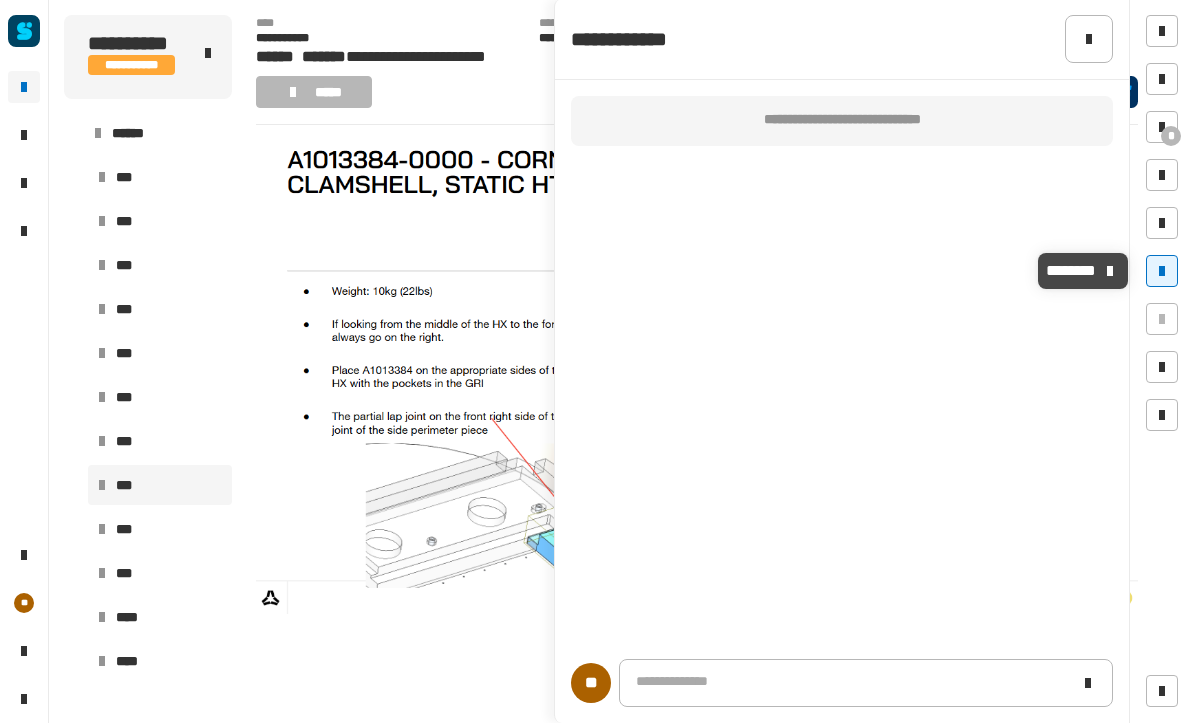 click 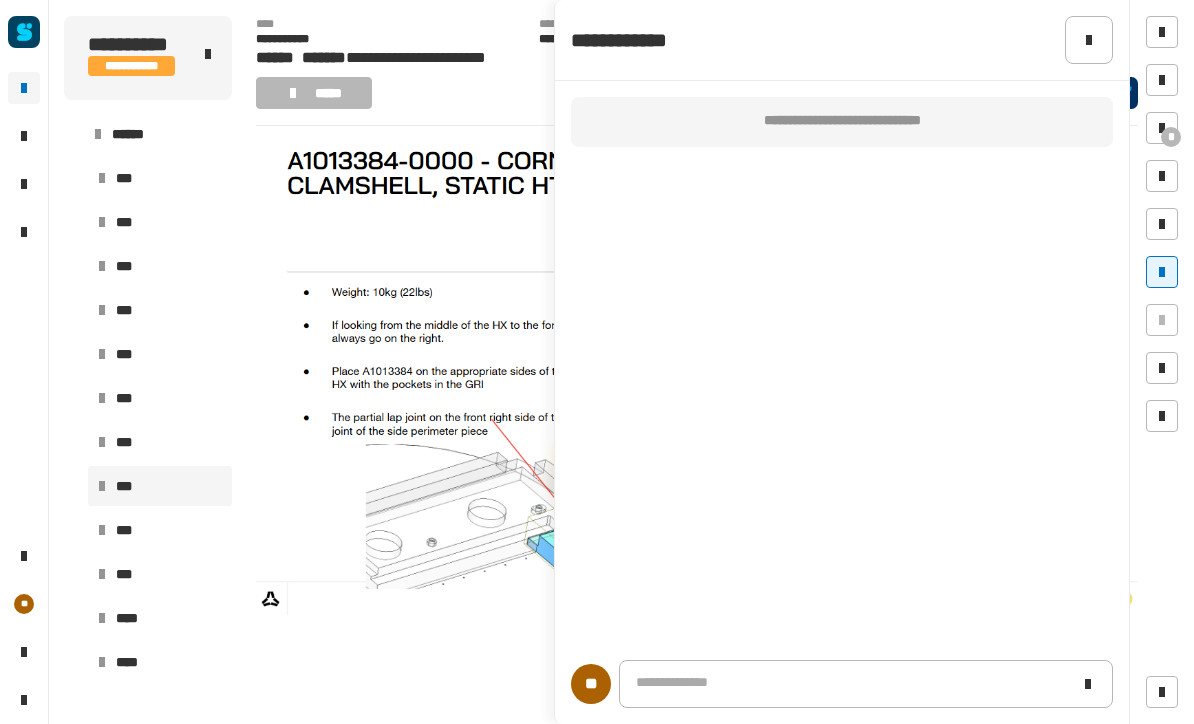 click 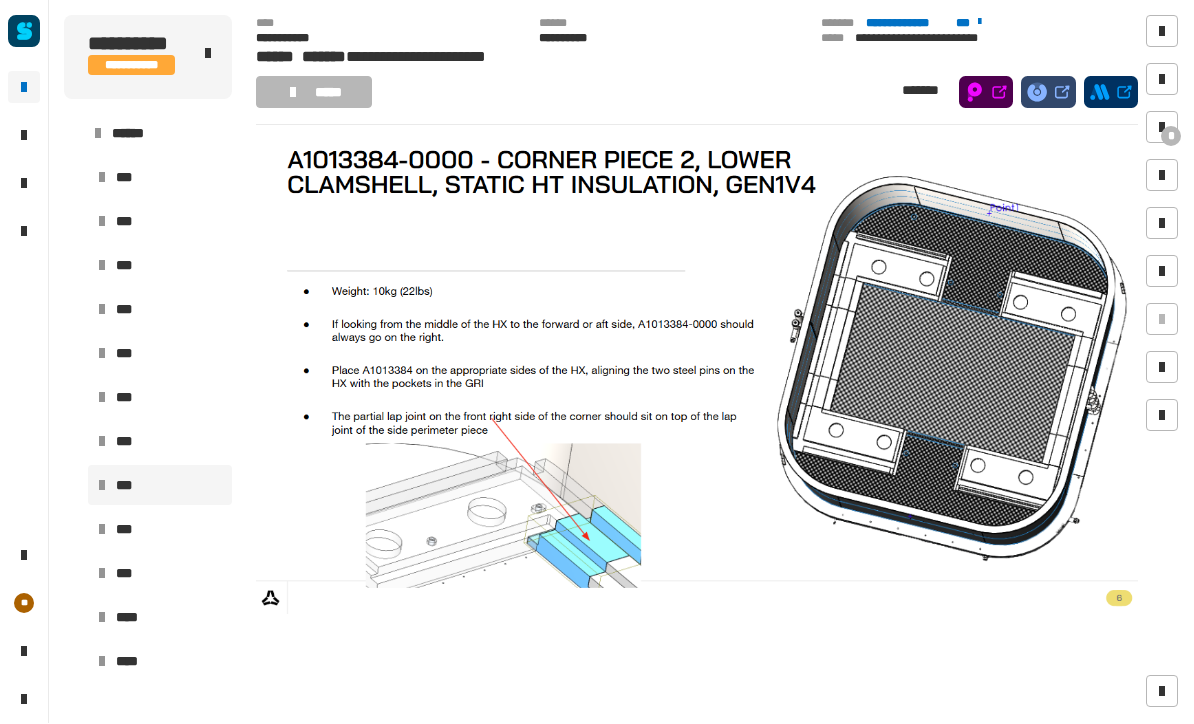 scroll, scrollTop: 0, scrollLeft: 0, axis: both 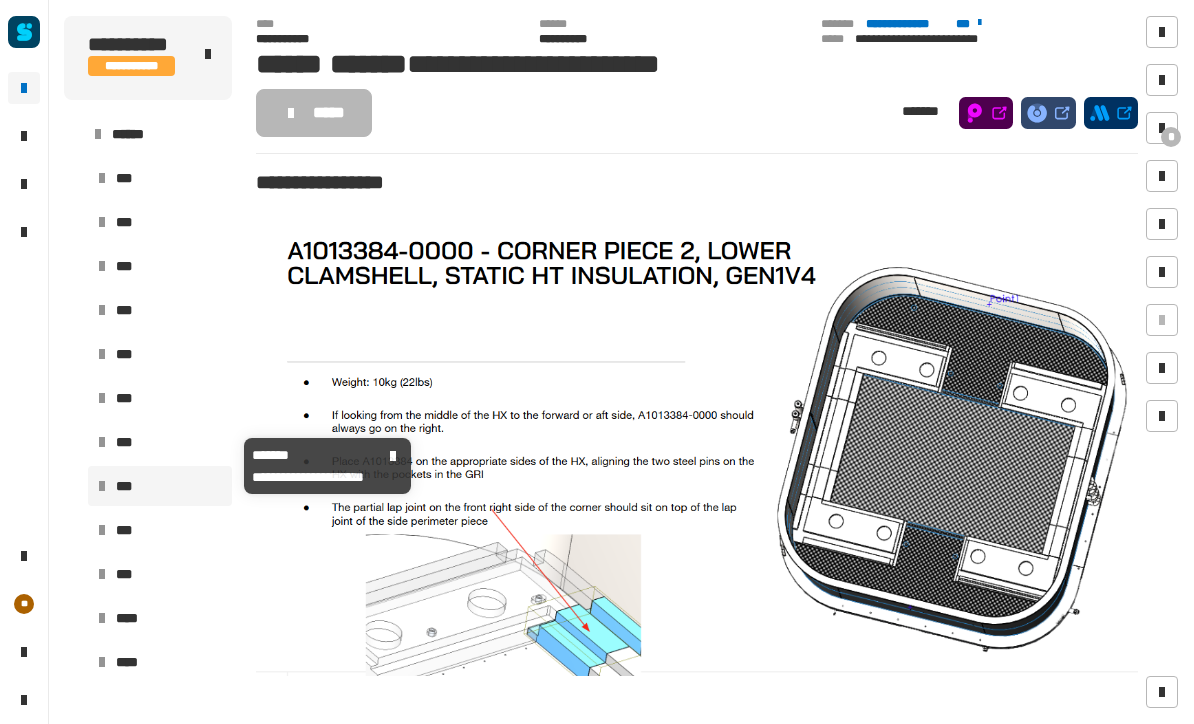 click on "***" at bounding box center [160, 442] 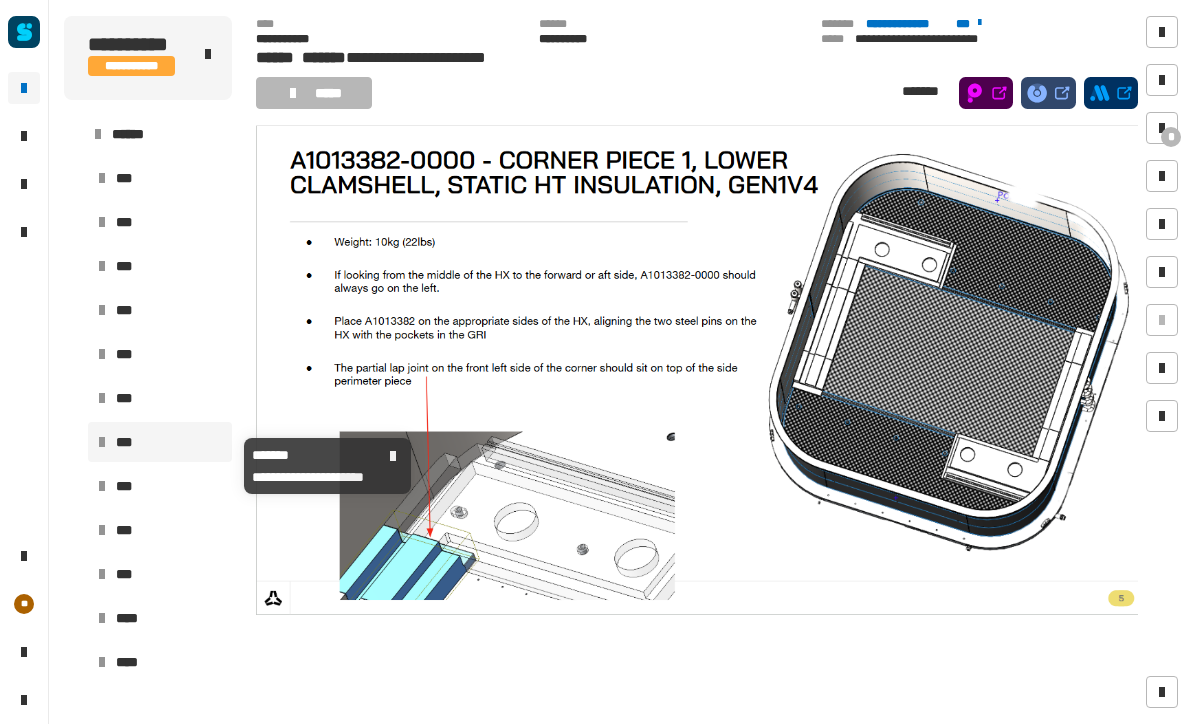 scroll, scrollTop: 63, scrollLeft: 0, axis: vertical 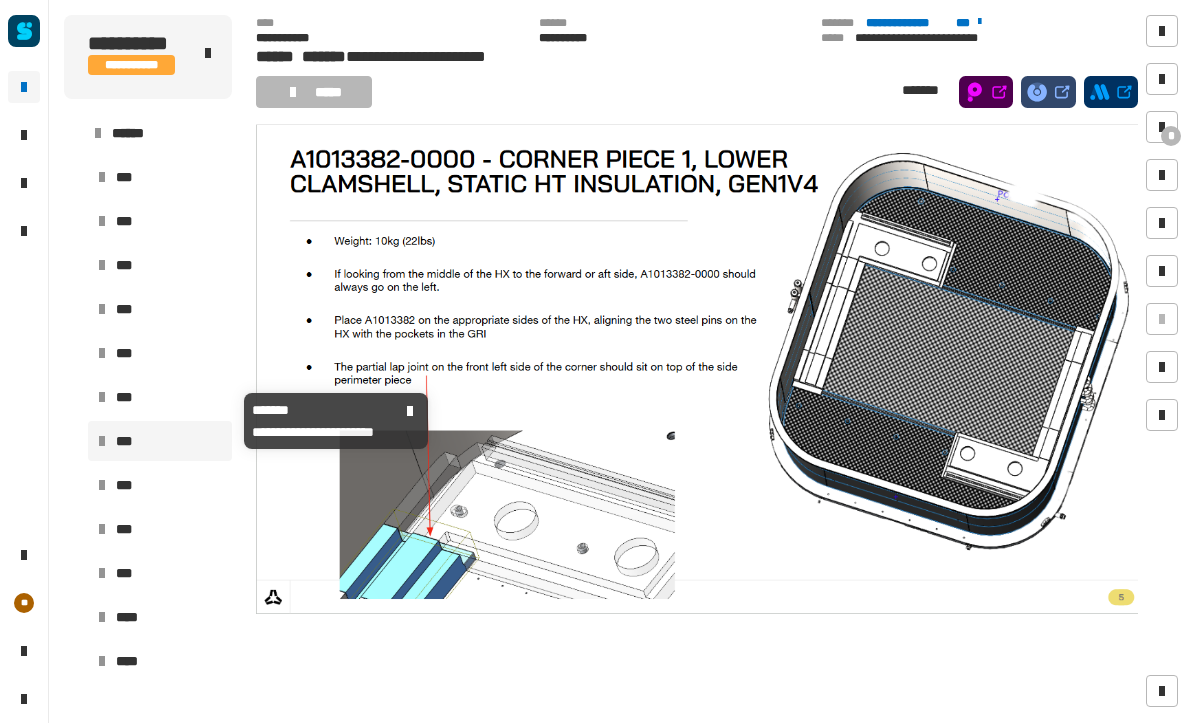 click on "***" at bounding box center (160, 398) 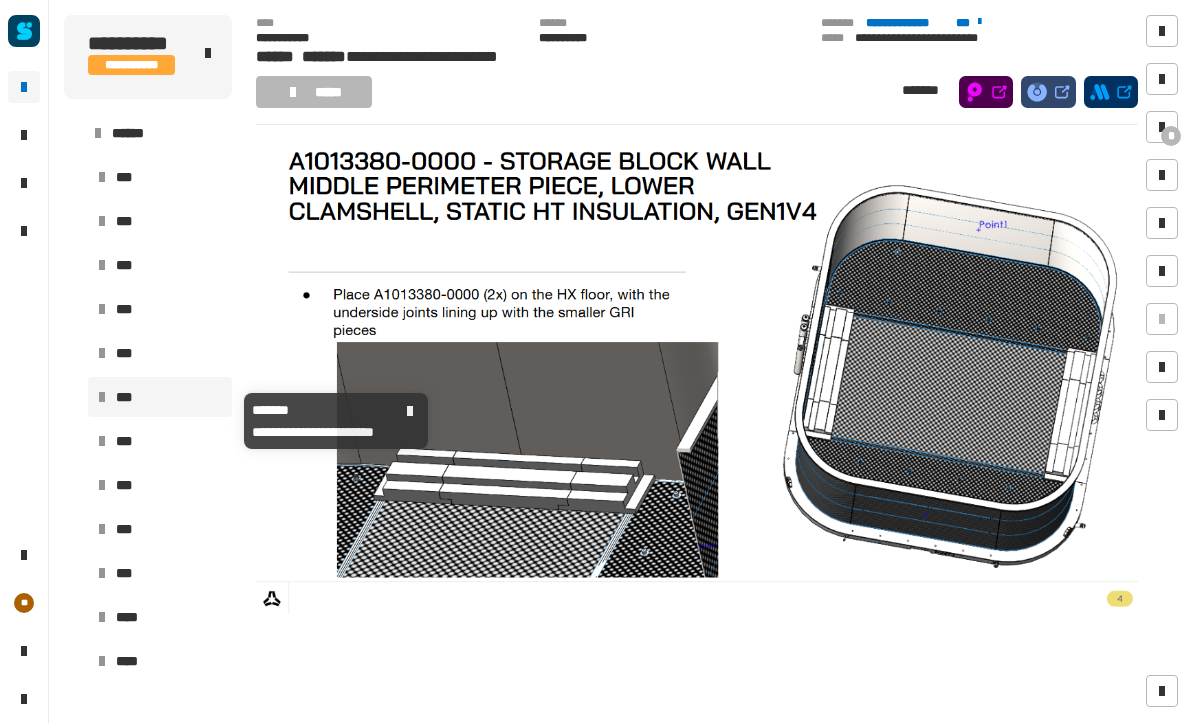 scroll, scrollTop: 63, scrollLeft: 0, axis: vertical 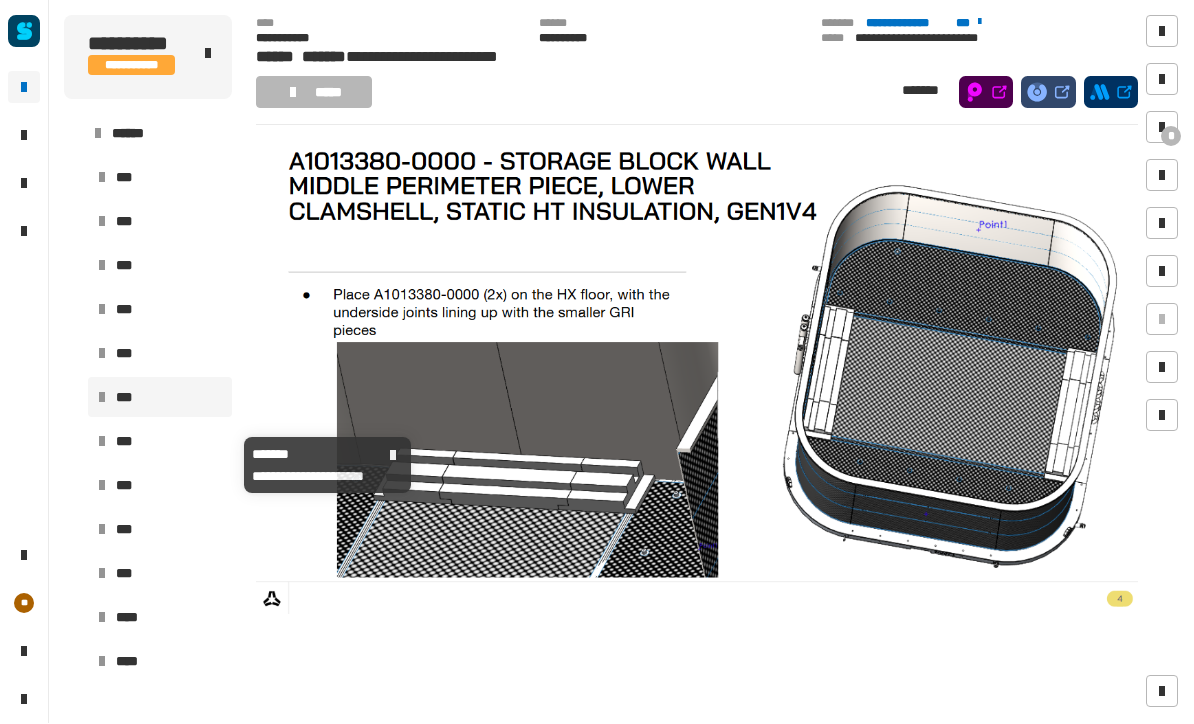 click on "***" at bounding box center (160, 442) 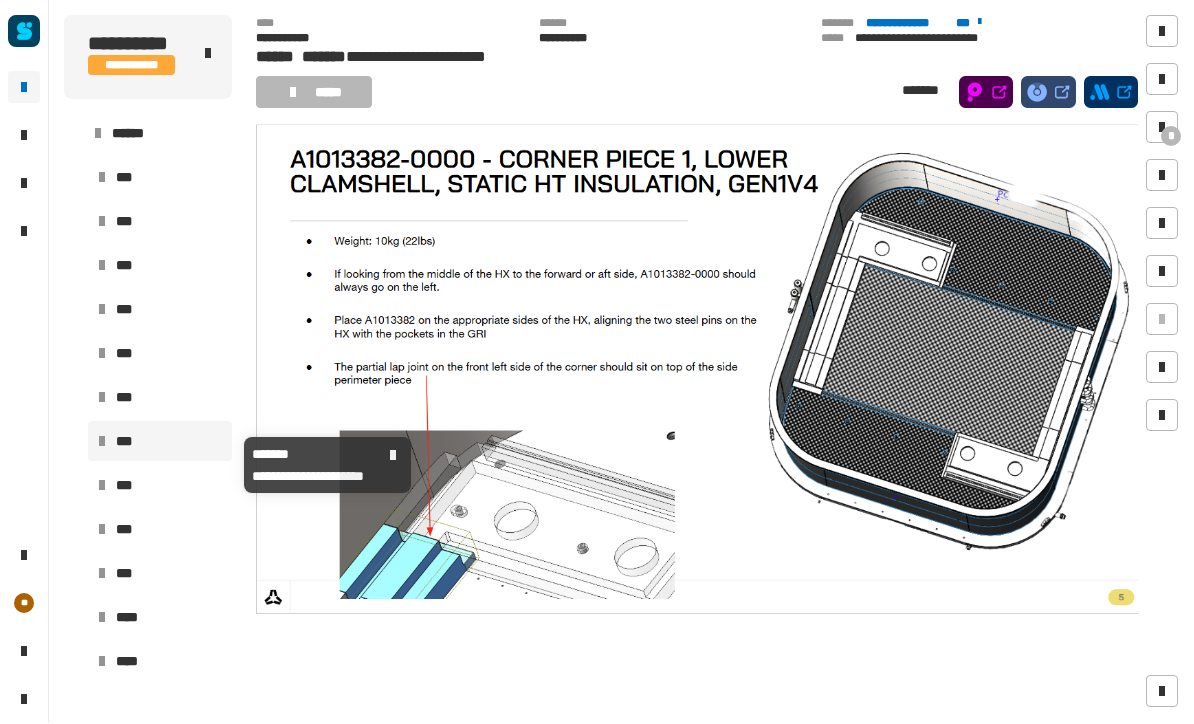 scroll, scrollTop: 63, scrollLeft: 0, axis: vertical 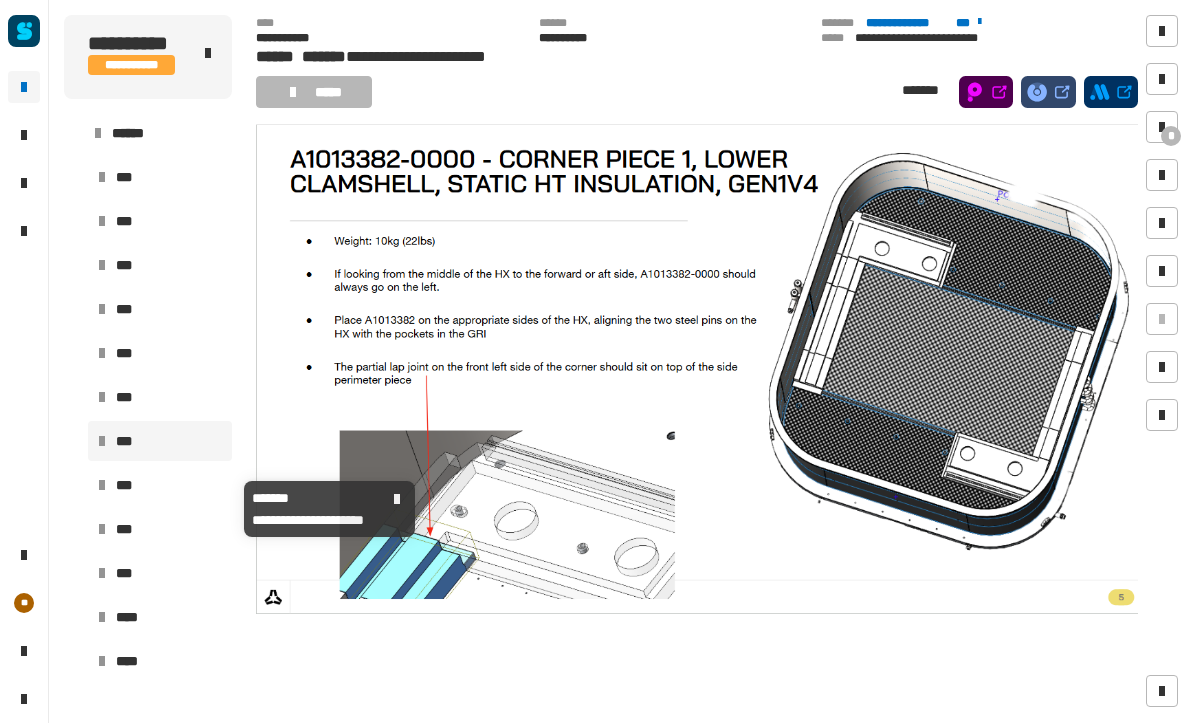 click on "***" at bounding box center [160, 486] 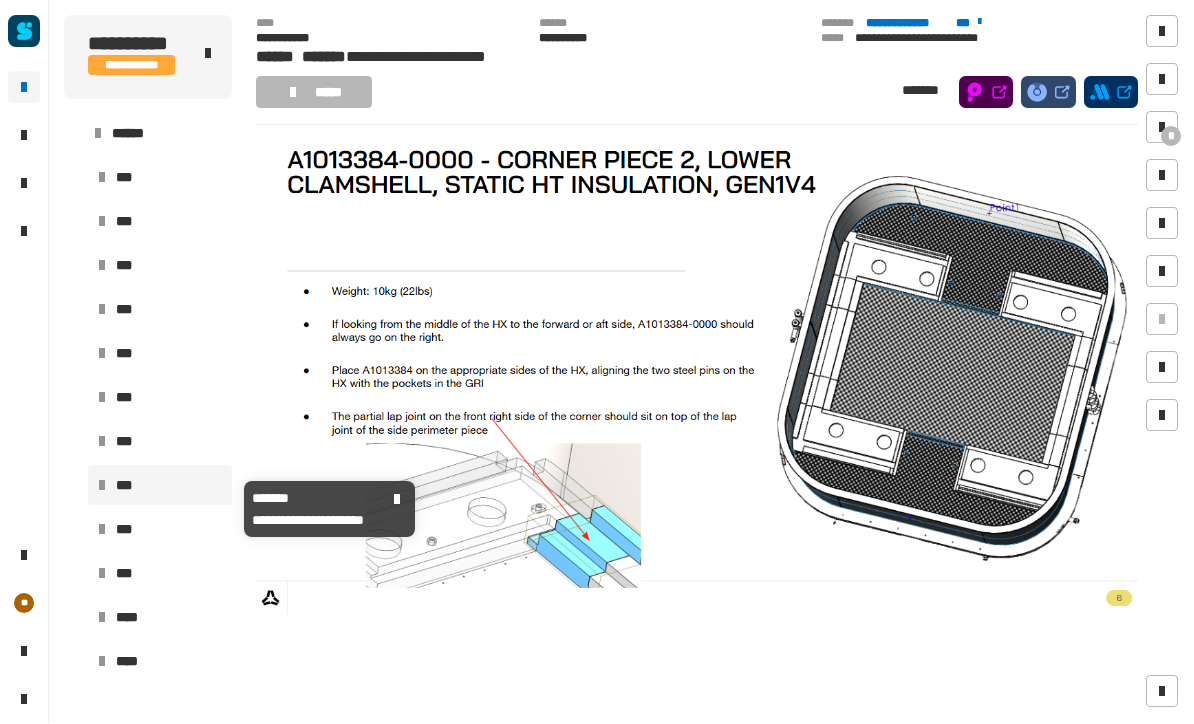 scroll, scrollTop: 63, scrollLeft: 0, axis: vertical 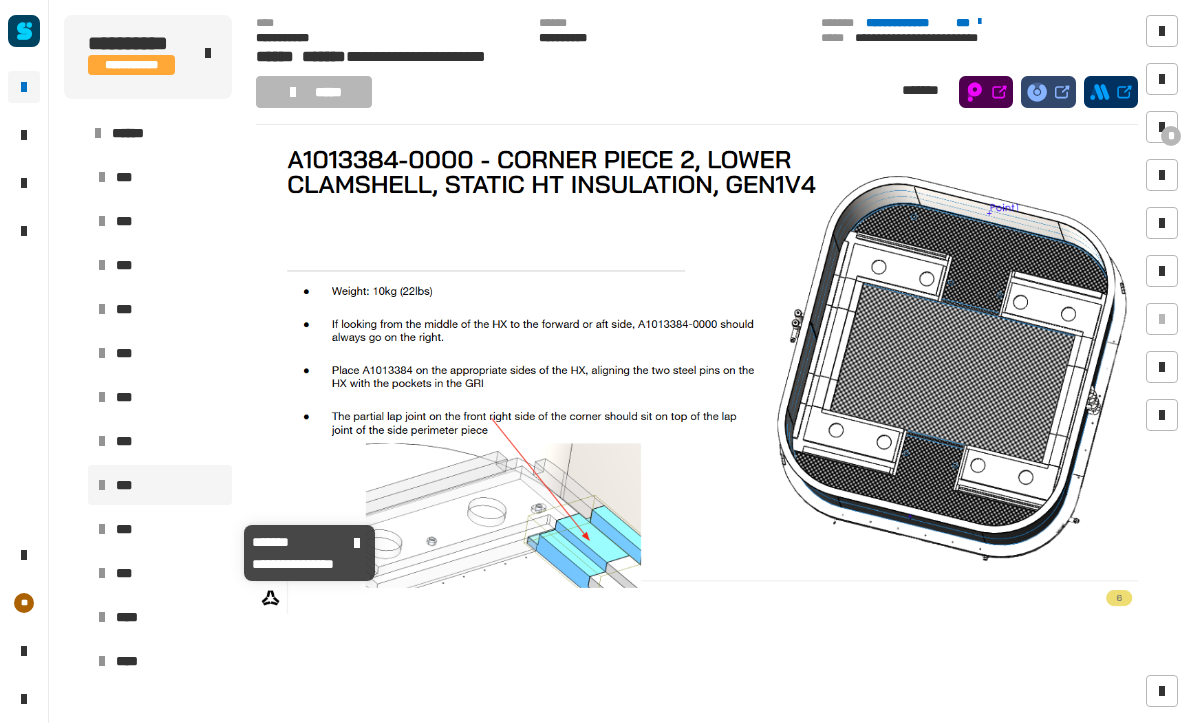 click on "***" at bounding box center [160, 530] 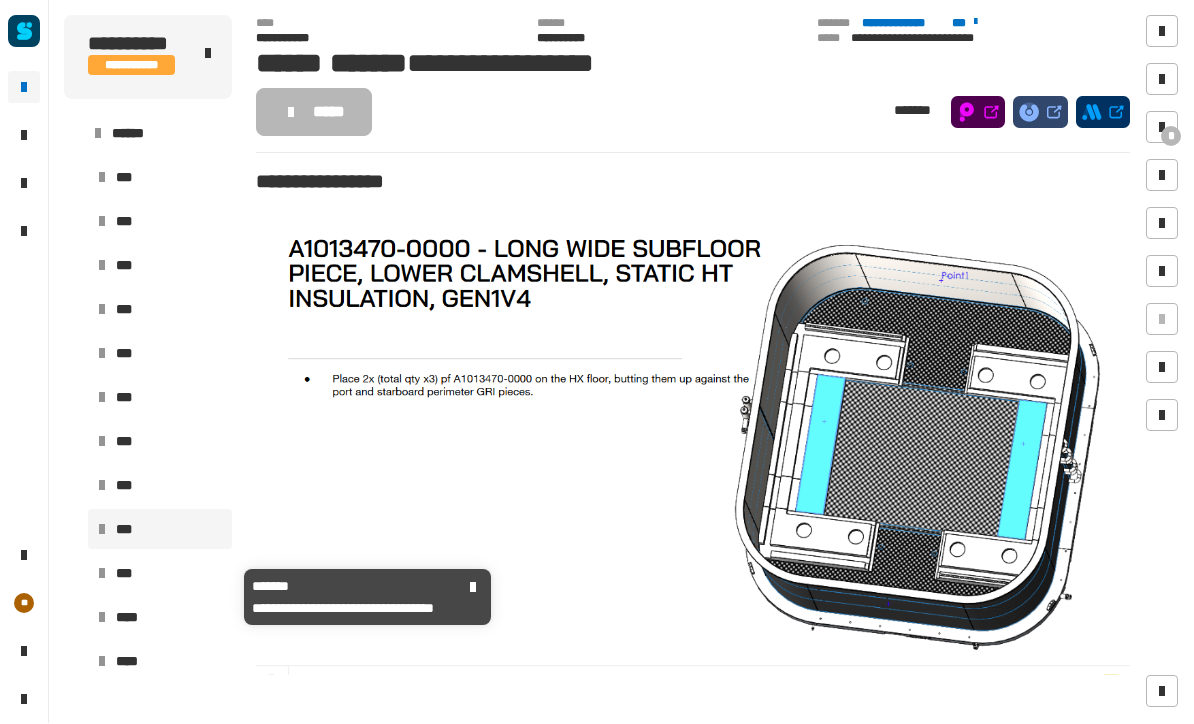 click on "***" at bounding box center (160, 574) 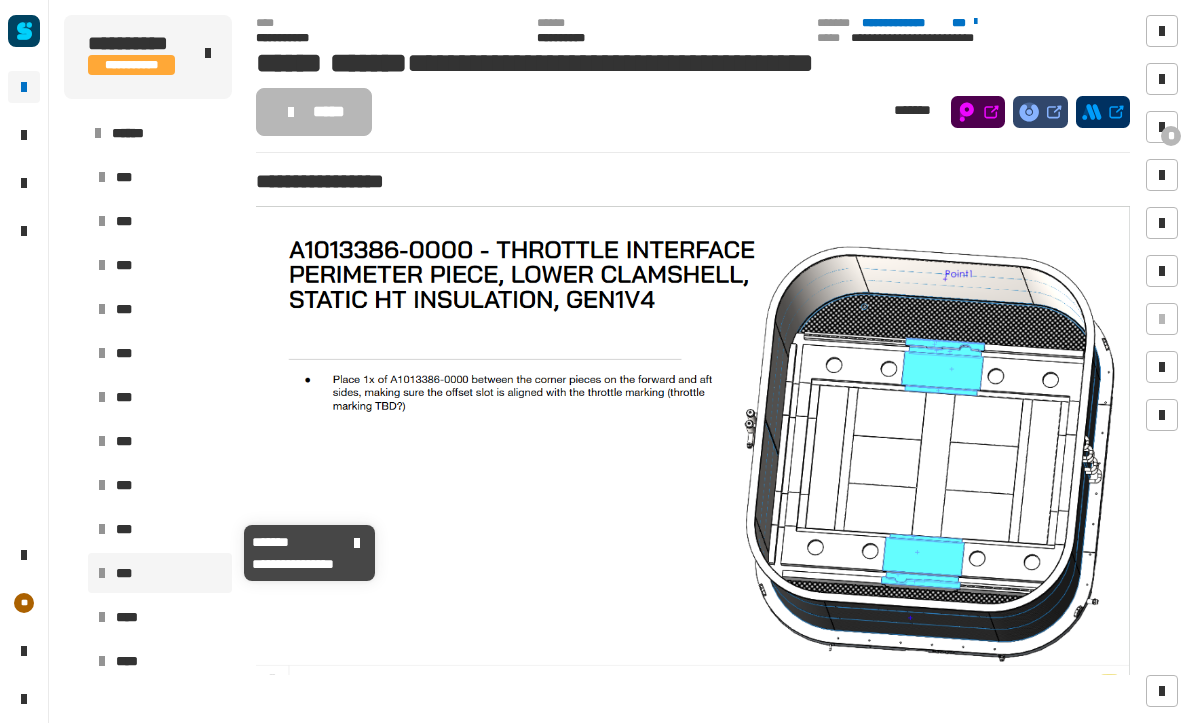 click on "***" at bounding box center [160, 530] 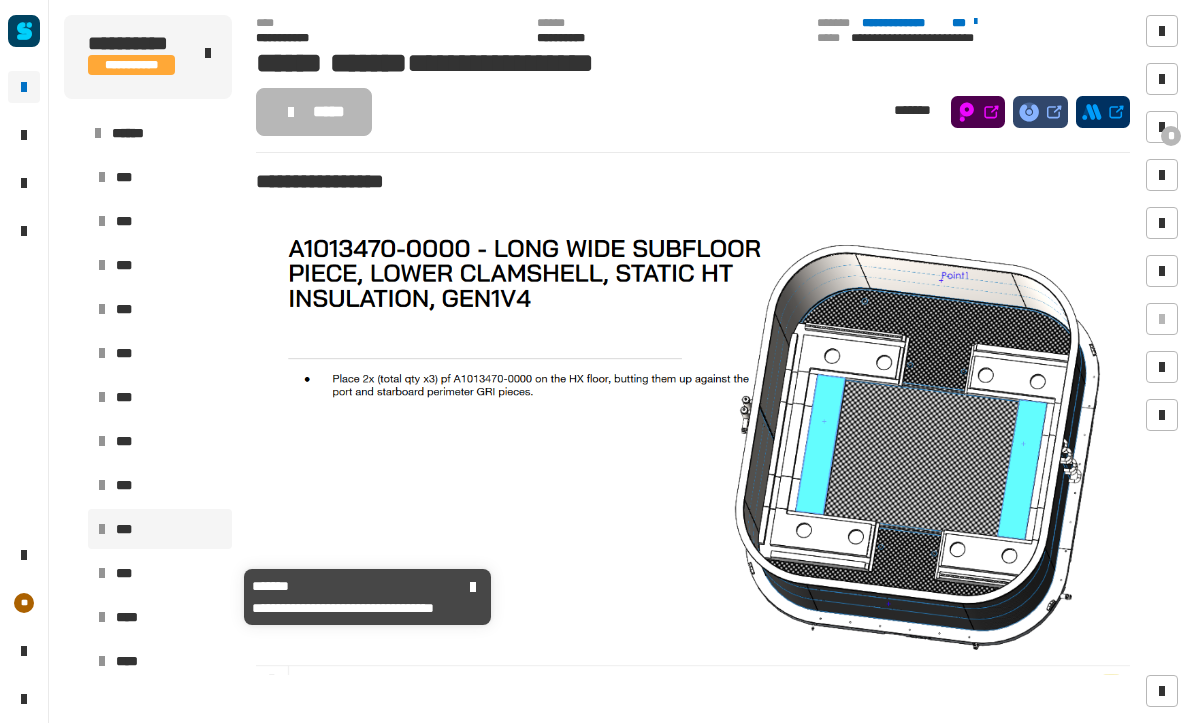 click at bounding box center (102, 574) 